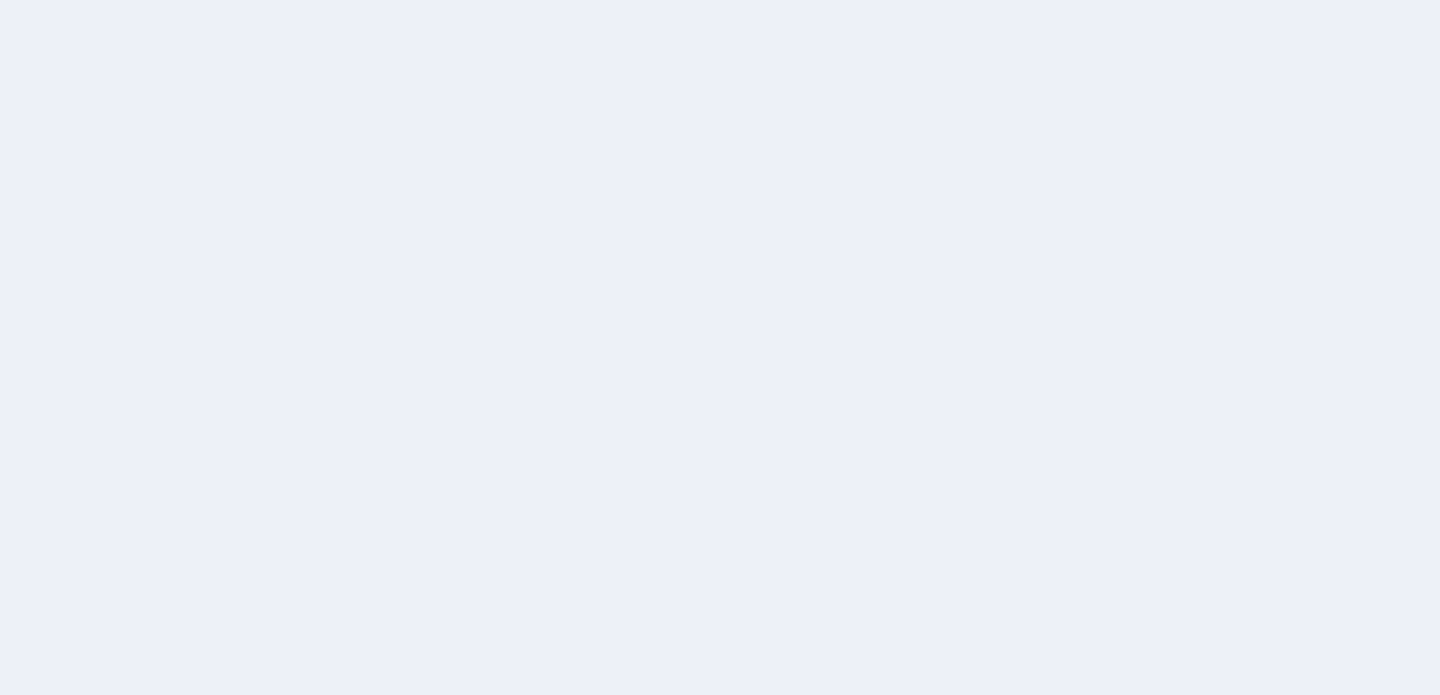 scroll, scrollTop: 0, scrollLeft: 0, axis: both 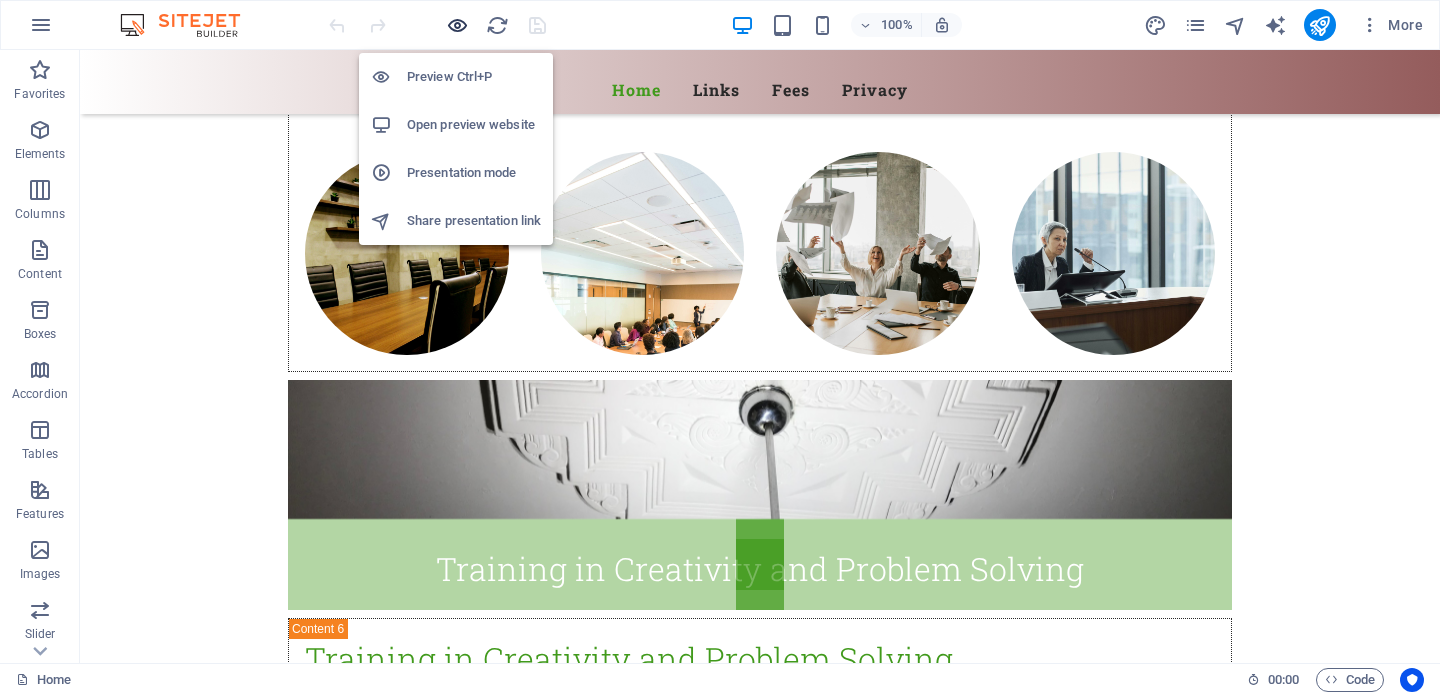 click at bounding box center (457, 25) 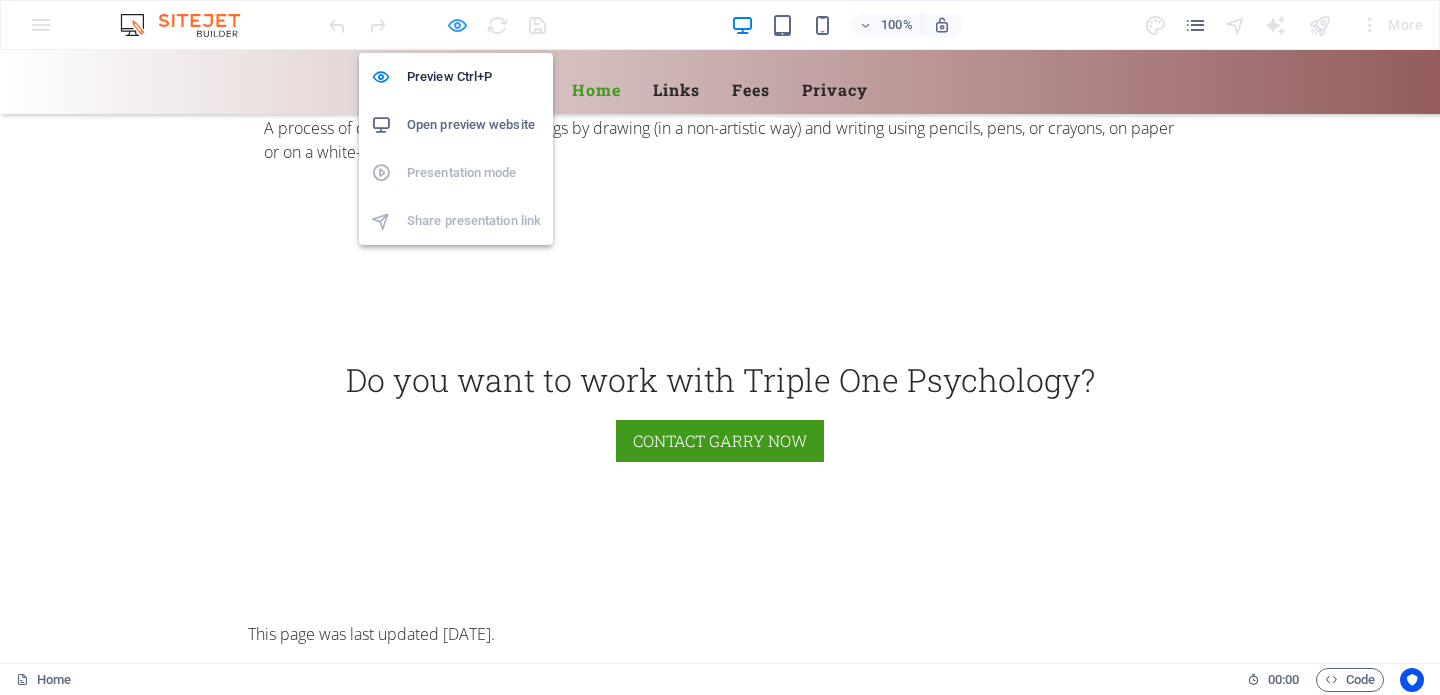 scroll, scrollTop: 6730, scrollLeft: 0, axis: vertical 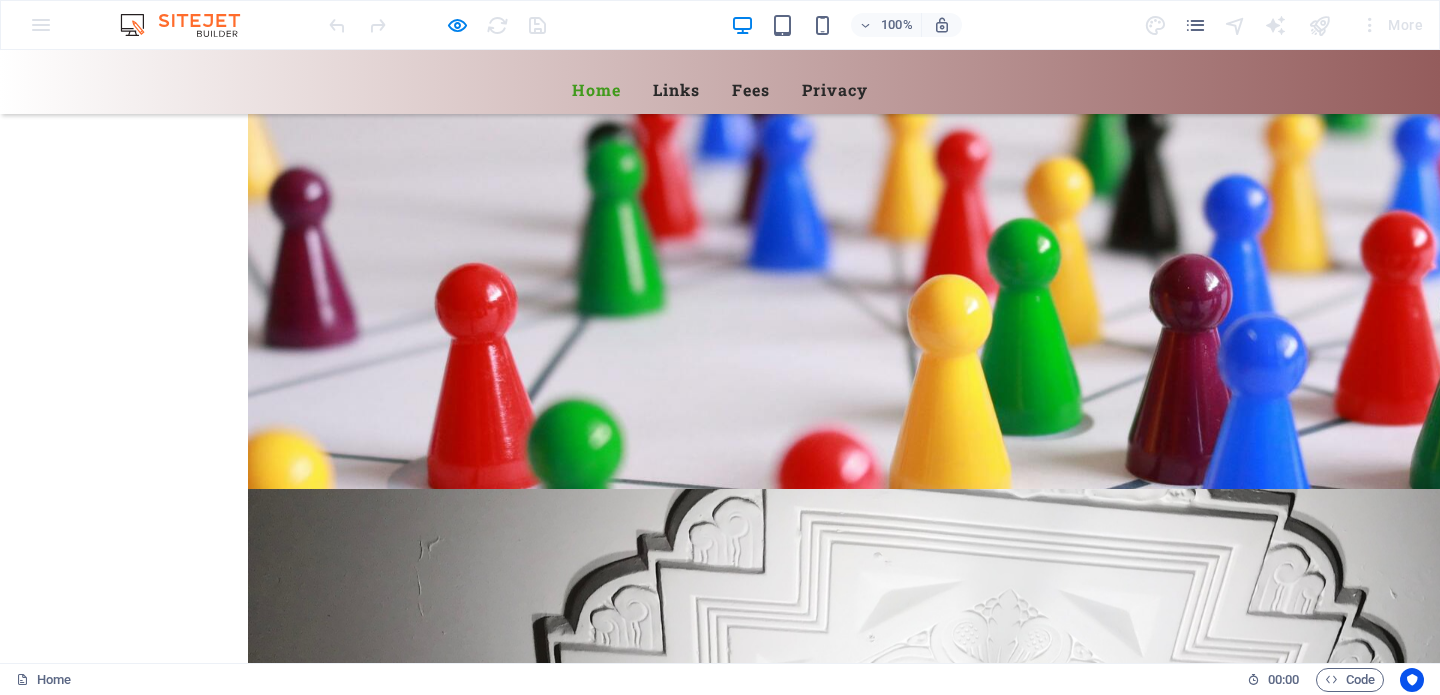 click on "[EMAIL]" at bounding box center (101, 6437) 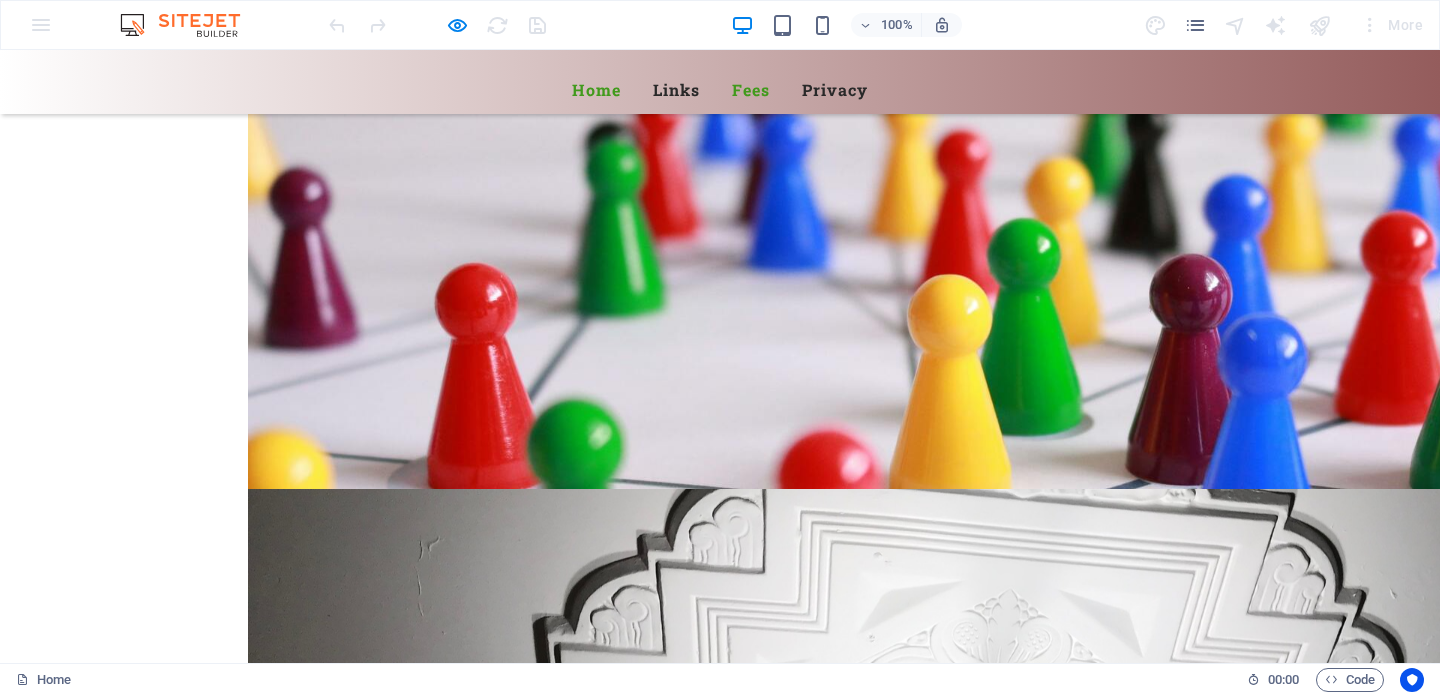 click on "Fees" at bounding box center (751, 90) 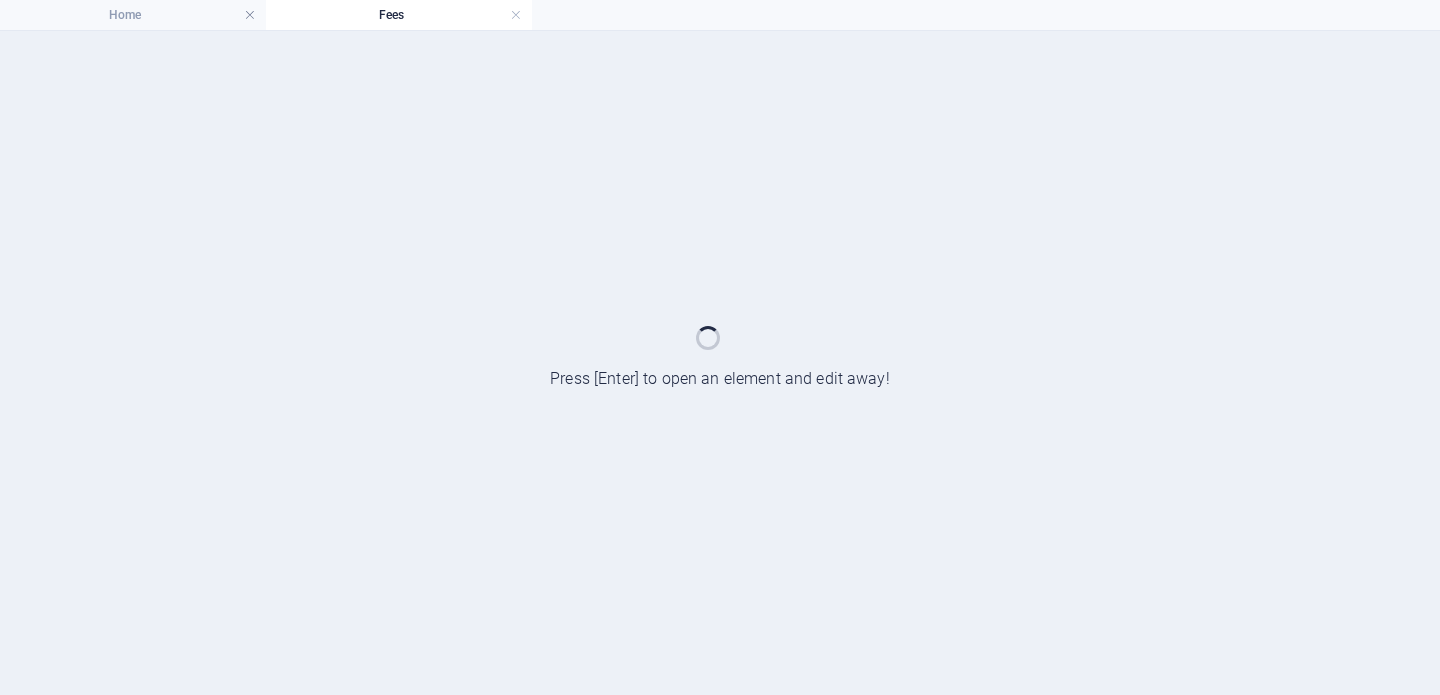 scroll, scrollTop: 0, scrollLeft: 0, axis: both 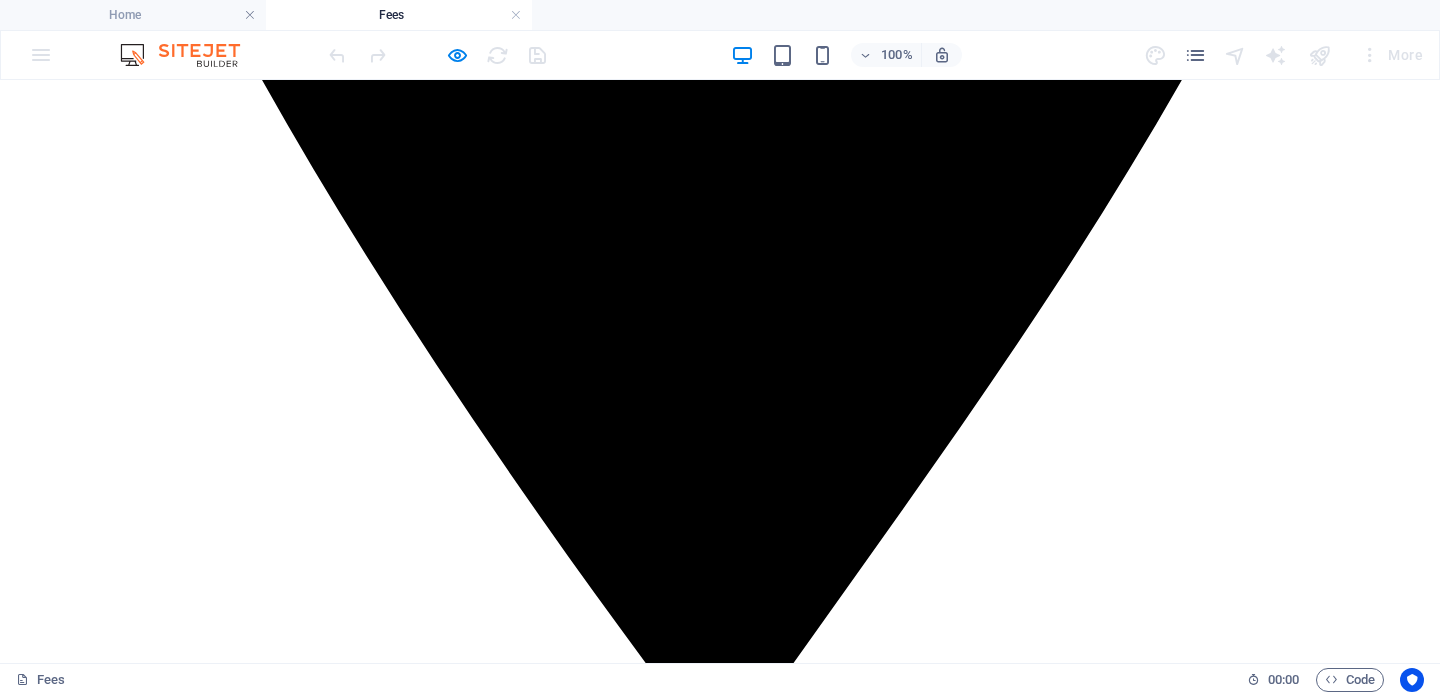 click on "Triple One Psychology   Each psychologist sets their own fees.  Fees need to be paid in full on the day of receiving a service. The fees may vary substantially  below  or  above t he recommended fees depending on the service being provided.   If you and your family have high medical and allied health costs you may be eligible for more relief through Medicare Safety Nets: https://www.servicesaustralia.gov.au/medicare-safety-nets      The Australian Psychological Society (APS) Recommended Fees The APS has a recommended fee schedule published each year.  The current recommended hourly rate (45-60 minutes) to see a psychologist is $311.00.   The Australian Association of Psychologists incorporated (AAPi) Recommended Fees The AAPi also has a recommended fee that is usually updated annually.  The current recommended fee to see a psychologist for one hour is $315.00. National Disability Insurance Scheme (NDIS) Cancellation and non-attendance is charged at the full NDIS rate." at bounding box center (720, 6232) 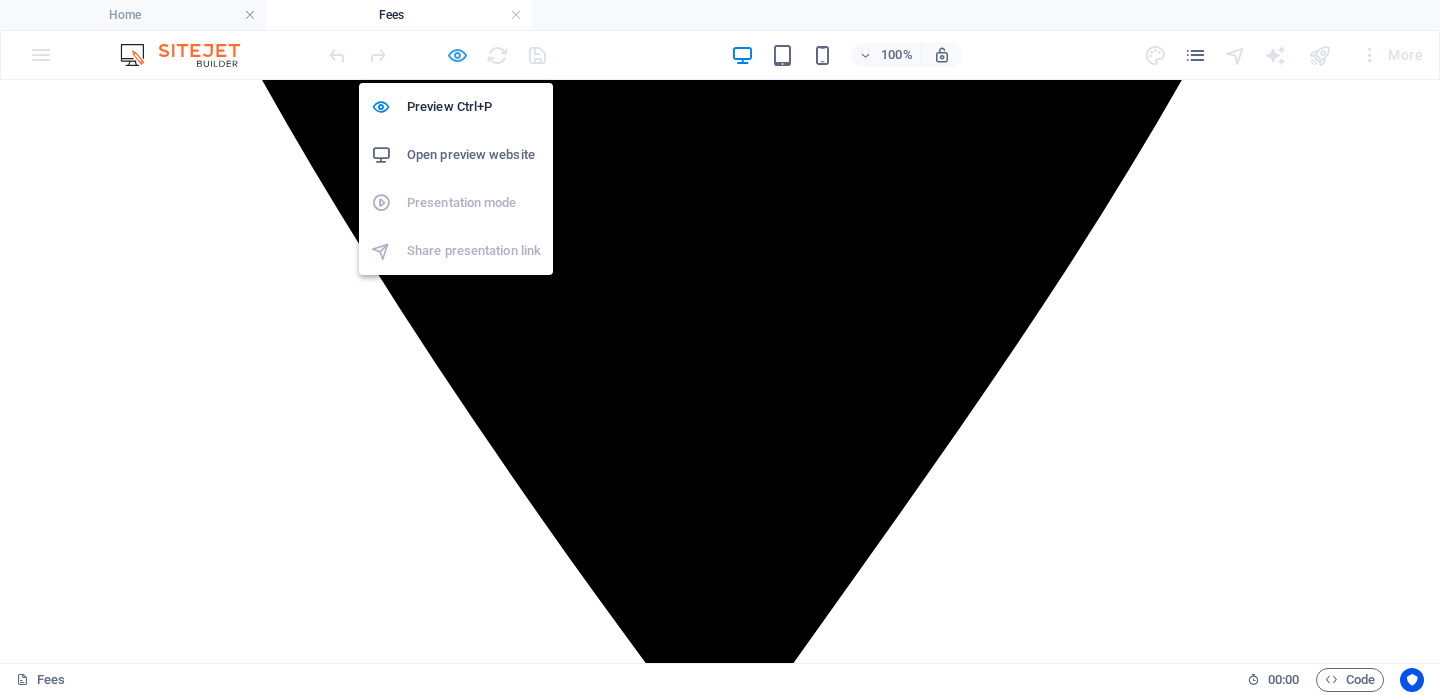 click at bounding box center [457, 55] 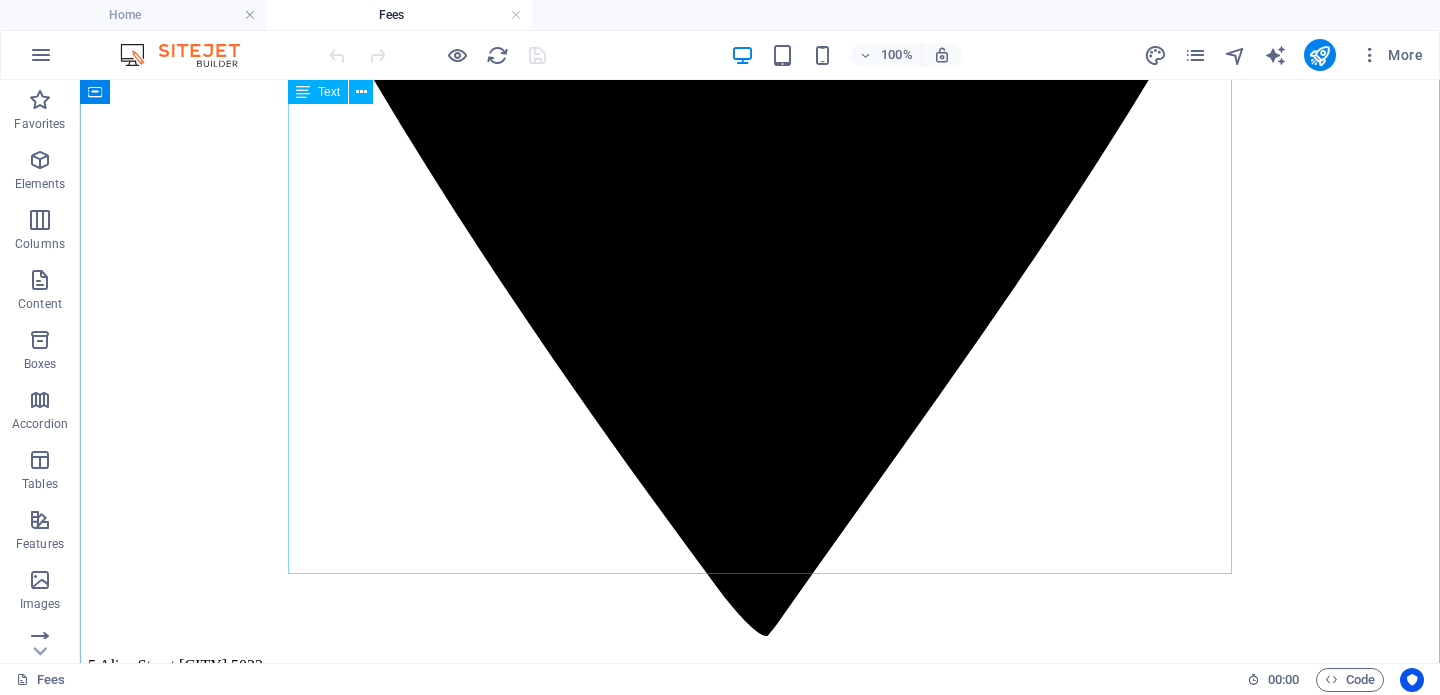 click on "Triple One Psychology   Each psychologist sets their own fees.  Fees need to be paid in full on the day of receiving a service. The fees may vary substantially  below  or  above t he recommended fees depending on the service being provided.   If you and your family have high medical and allied health costs you may be eligible for more relief through Medicare Safety Nets: https://www.servicesaustralia.gov.au/medicare-safety-nets      The Australian Psychological Society (APS) Recommended Fees The APS has a recommended fee schedule published each year.  The current recommended hourly rate (45-60 minutes) to see a psychologist is $311.00.   The Australian Association of Psychologists incorporated (AAPi) Recommended Fees The AAPi also has a recommended fee that is usually updated annually.  The current recommended fee to see a psychologist for one hour is $315.00. National Disability Insurance Scheme (NDIS) Cancellation and non-attendance is charged at the full NDIS rate." at bounding box center [760, 5871] 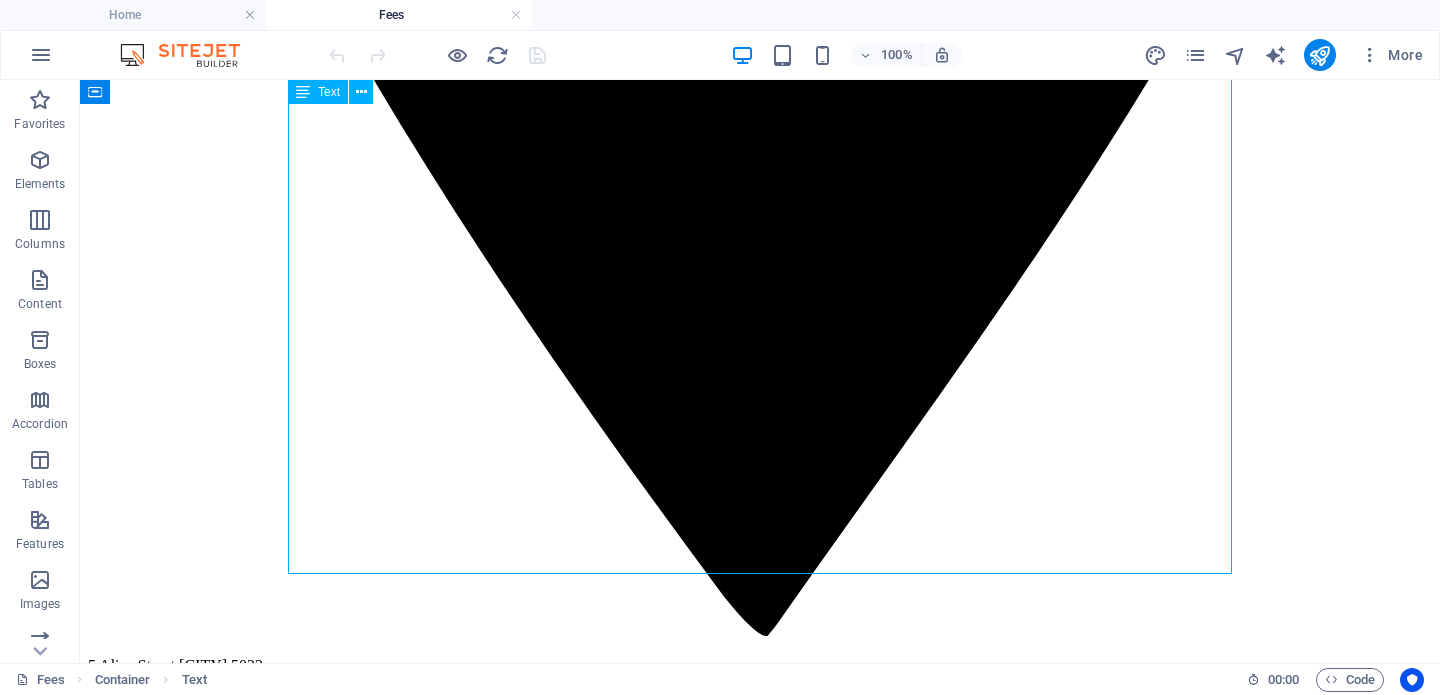click on "Triple One Psychology   Each psychologist sets their own fees.  Fees need to be paid in full on the day of receiving a service. The fees may vary substantially  below  or  above t he recommended fees depending on the service being provided.   If you and your family have high medical and allied health costs you may be eligible for more relief through Medicare Safety Nets: https://www.servicesaustralia.gov.au/medicare-safety-nets      The Australian Psychological Society (APS) Recommended Fees The APS has a recommended fee schedule published each year.  The current recommended hourly rate (45-60 minutes) to see a psychologist is $311.00.   The Australian Association of Psychologists incorporated (AAPi) Recommended Fees The AAPi also has a recommended fee that is usually updated annually.  The current recommended fee to see a psychologist for one hour is $315.00. National Disability Insurance Scheme (NDIS) Cancellation and non-attendance is charged at the full NDIS rate." at bounding box center (760, 5871) 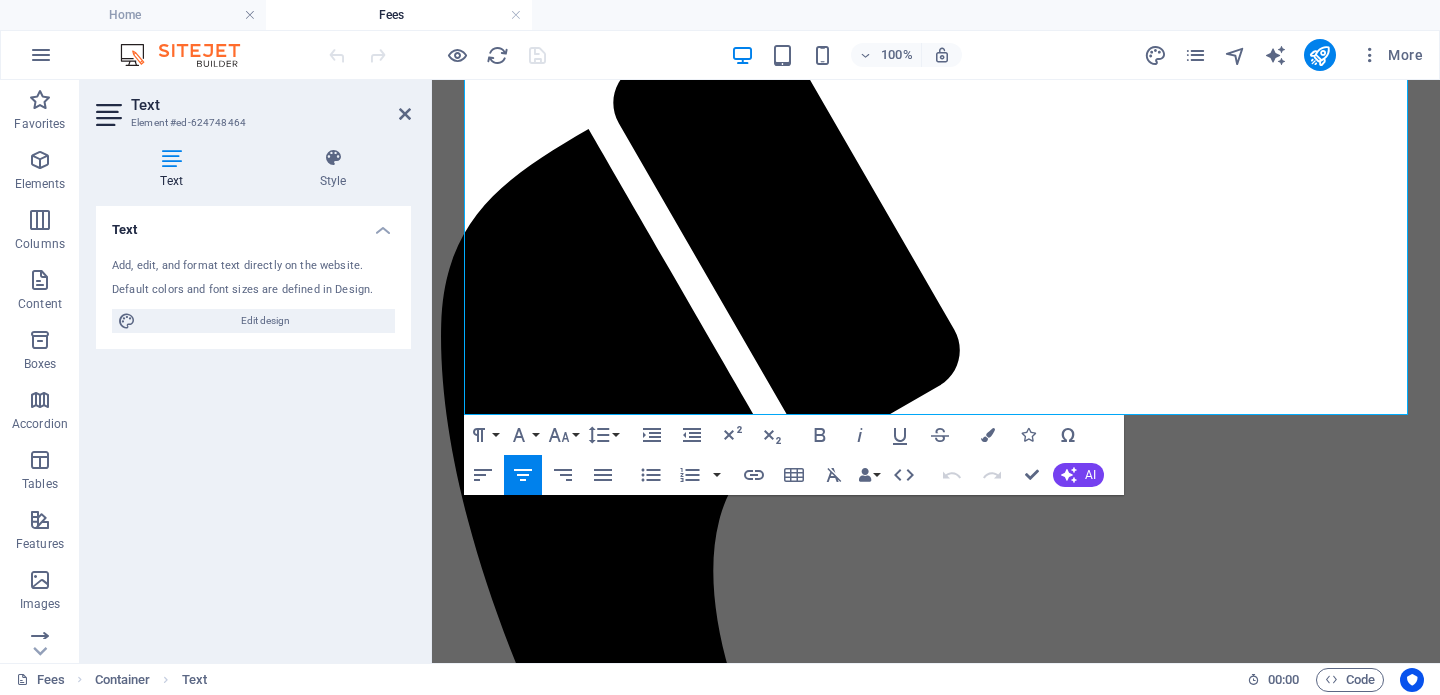 scroll, scrollTop: 1593, scrollLeft: 0, axis: vertical 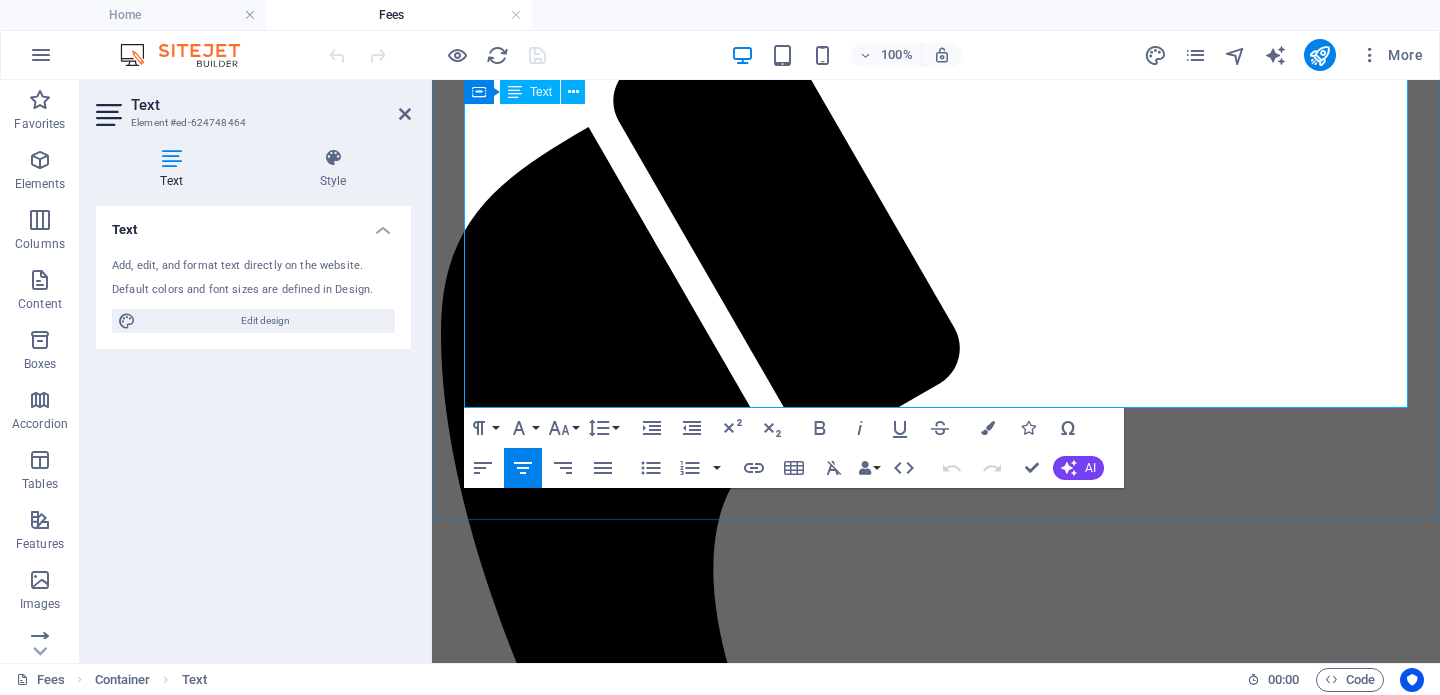 click on "This page was last updated 18/04/2025." at bounding box center (936, 4837) 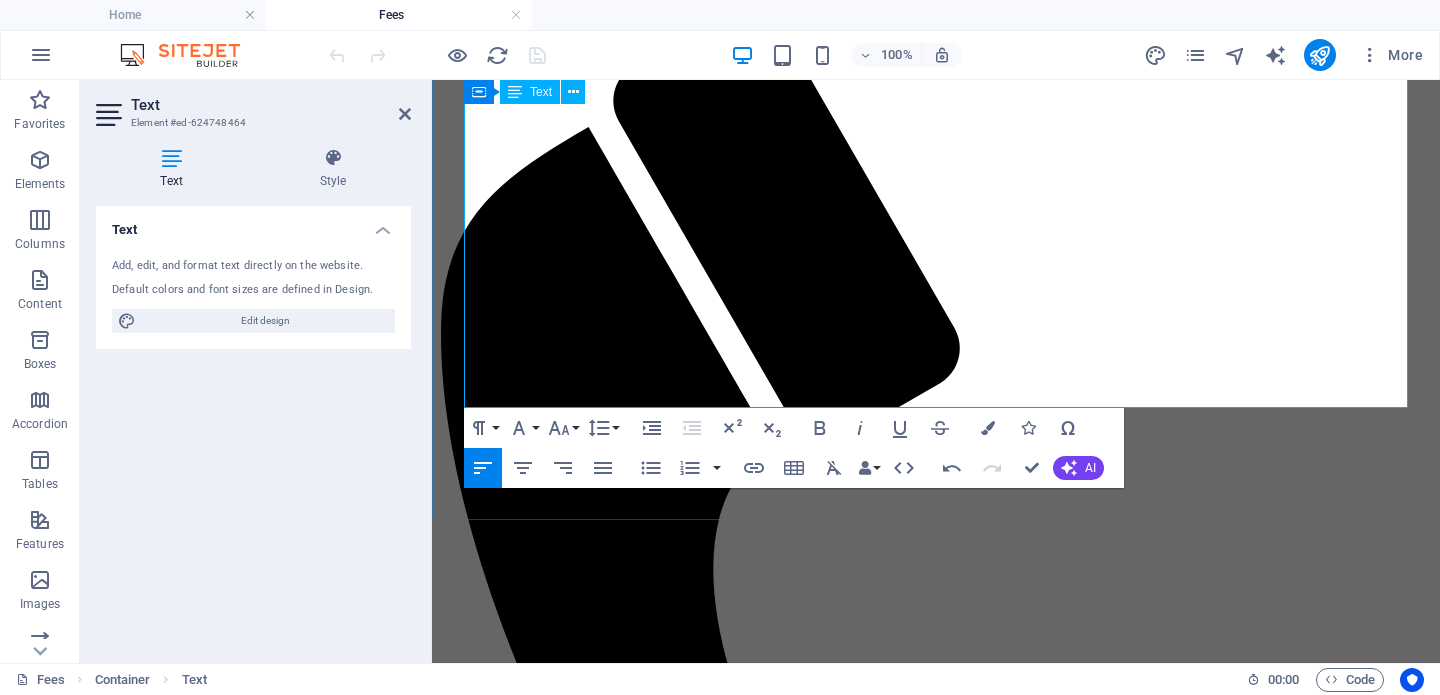 type 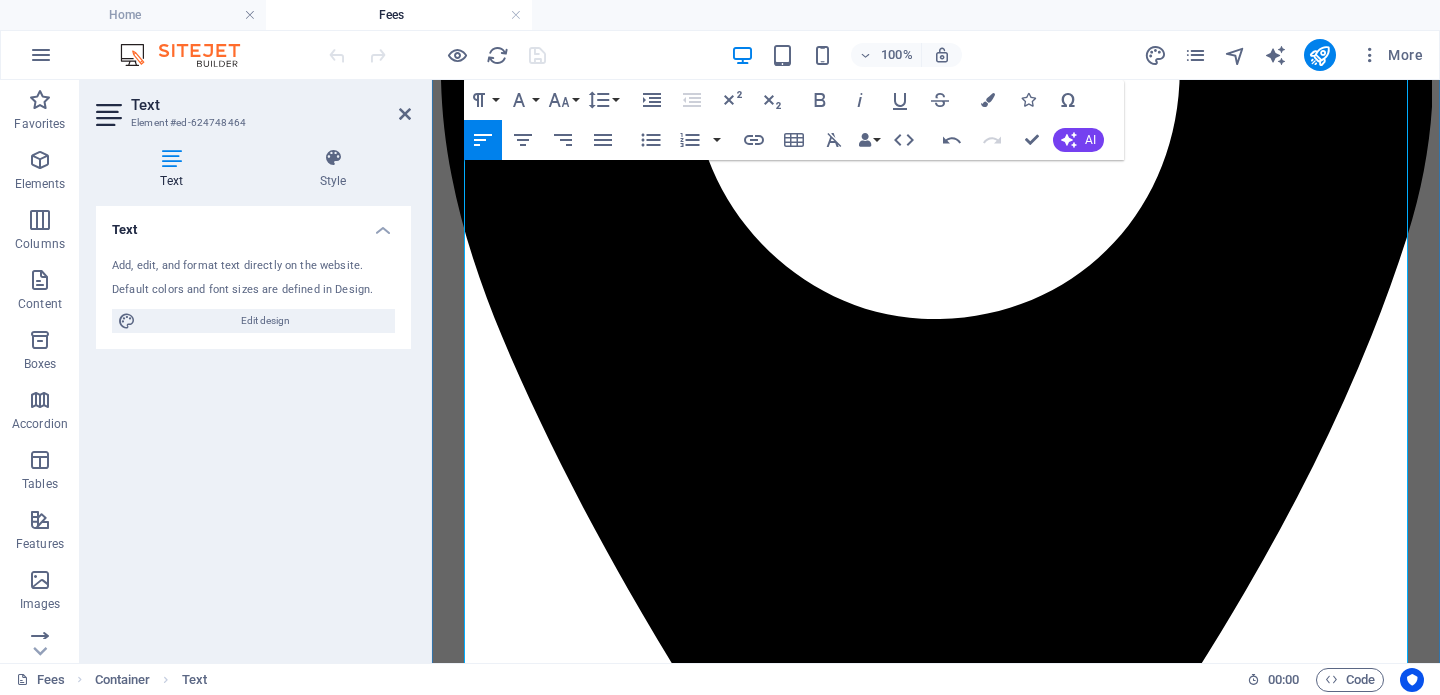 scroll, scrollTop: 509, scrollLeft: 0, axis: vertical 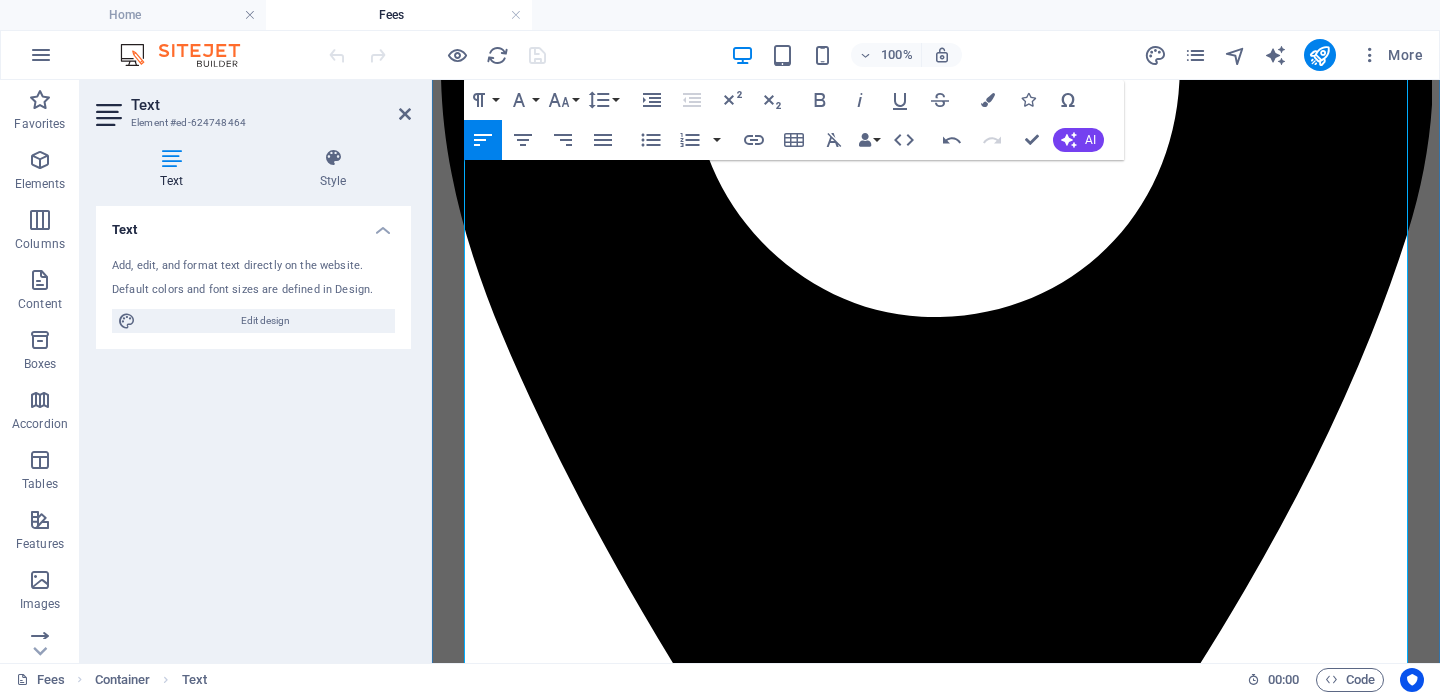 click on "The NDIS has recently updated the maximum fee for psychologists to $244.22 per hour.  There are no gaps to pay for NDIS clients where the work is funded by the NDIS." at bounding box center [936, 5027] 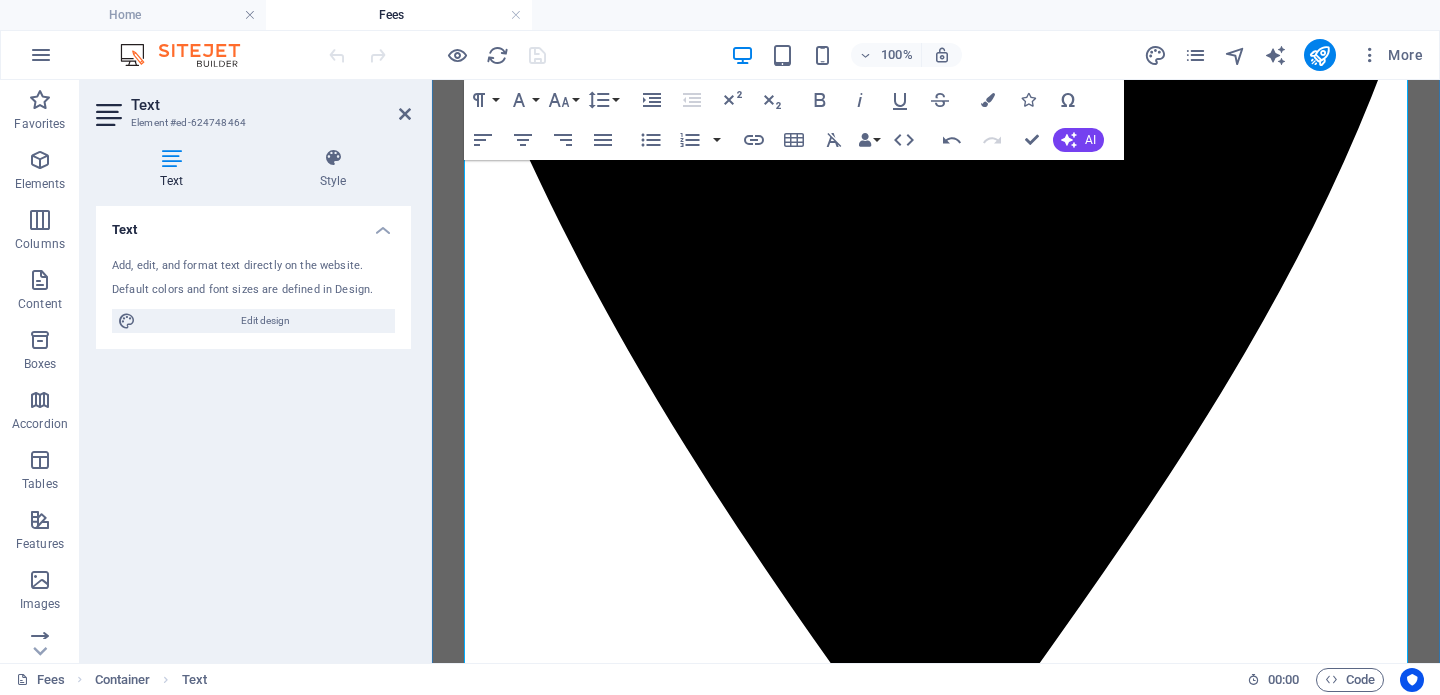 scroll, scrollTop: 750, scrollLeft: 0, axis: vertical 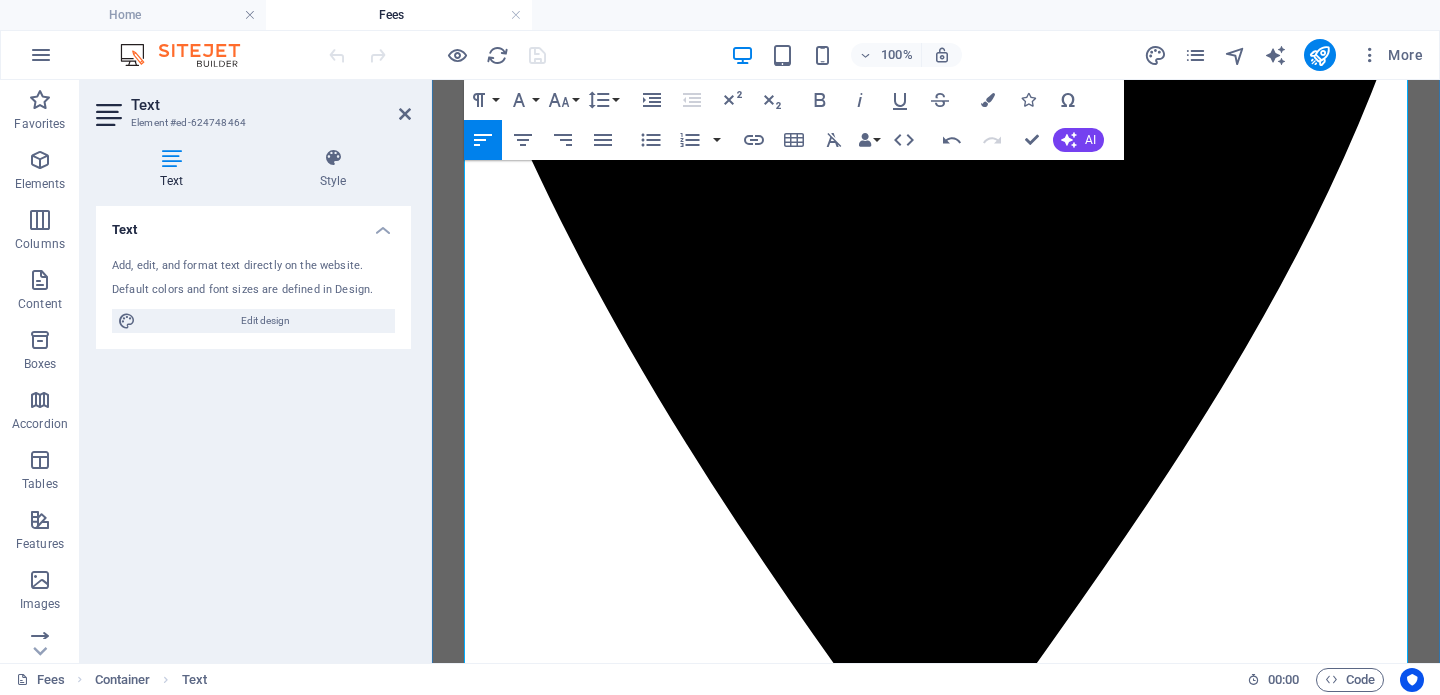 drag, startPoint x: 468, startPoint y: 431, endPoint x: 484, endPoint y: 527, distance: 97.3242 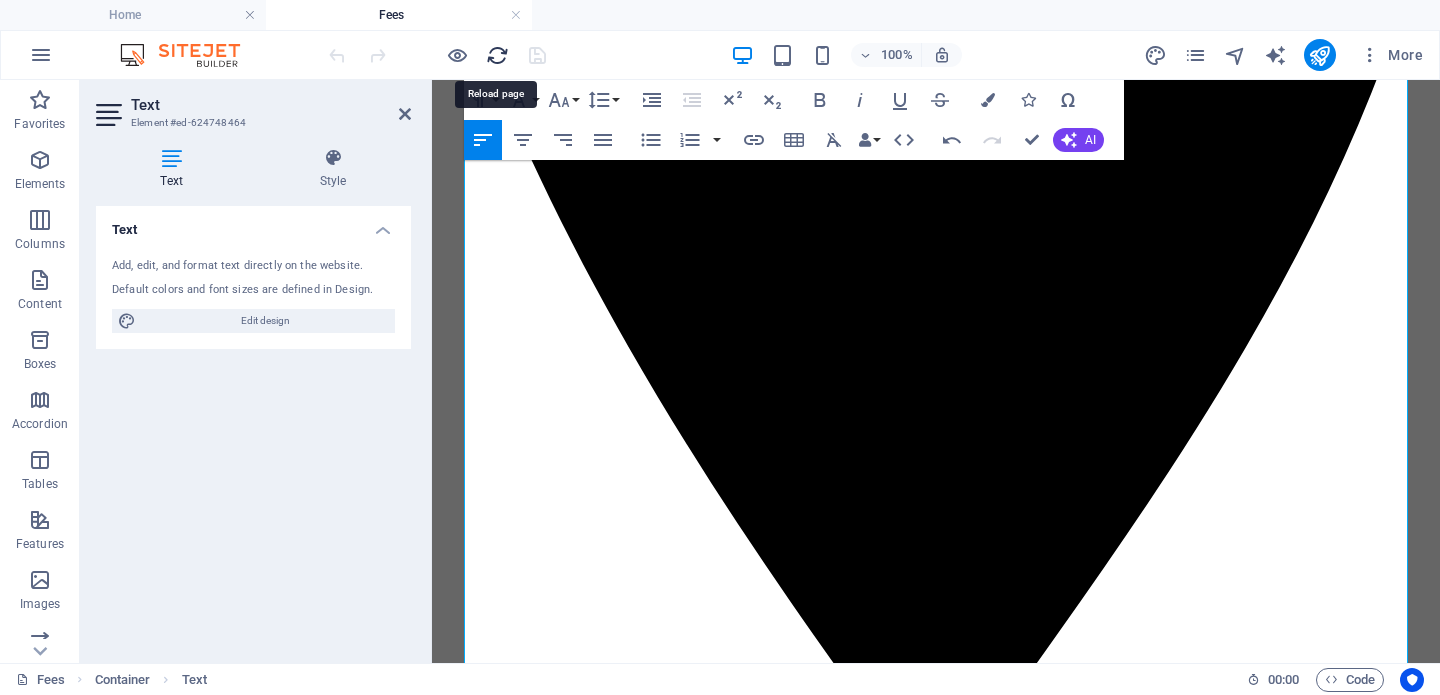 click at bounding box center (497, 55) 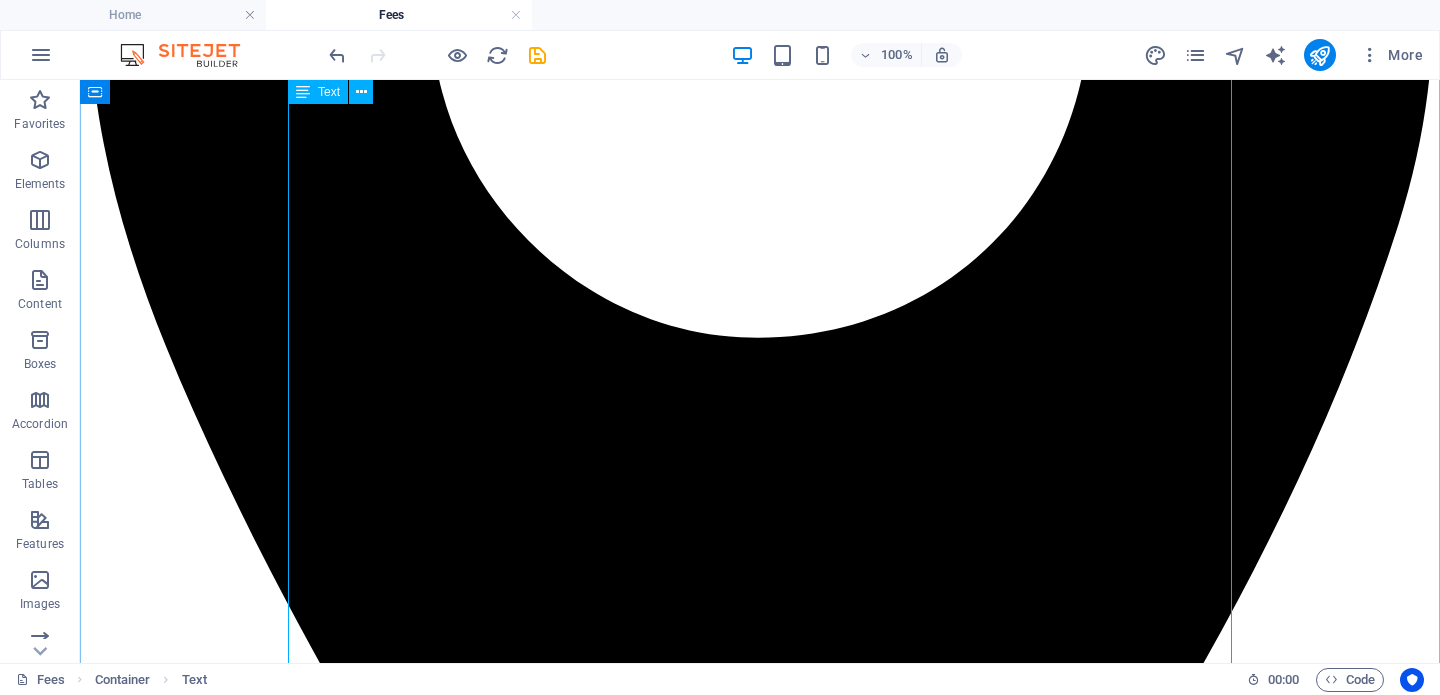 click on "Triple One Psychology   Each psychologist sets their own fees.  Fees need to be paid in full on the day of receiving a service. The fees may vary substantially  below  or  above t he recommended fees depending on the service being provided.   If you and your family have high medical and allied health costs you may be eligible for more relief through Medicare Safety Nets: https://www.servicesaustralia.gov.au/medicare-safety-nets      The Australian Psychological Society (APS) Recommended Fees The APS has a recommended fee schedule published each year.  The current recommended hourly rate (45-60 minutes) to see a psychologist is $311.00.   The Australian Association of Psychologists incorporated (AAPi) Recommended Fees The AAPi also has a recommended fee that is usually updated annually.  The current recommended fee to see a psychologist for one hour is $315.00. National Disability Insurance Scheme (NDIS) Cancellation and non-attendance is charged at the full NDIS rate.  R" at bounding box center (760, 6615) 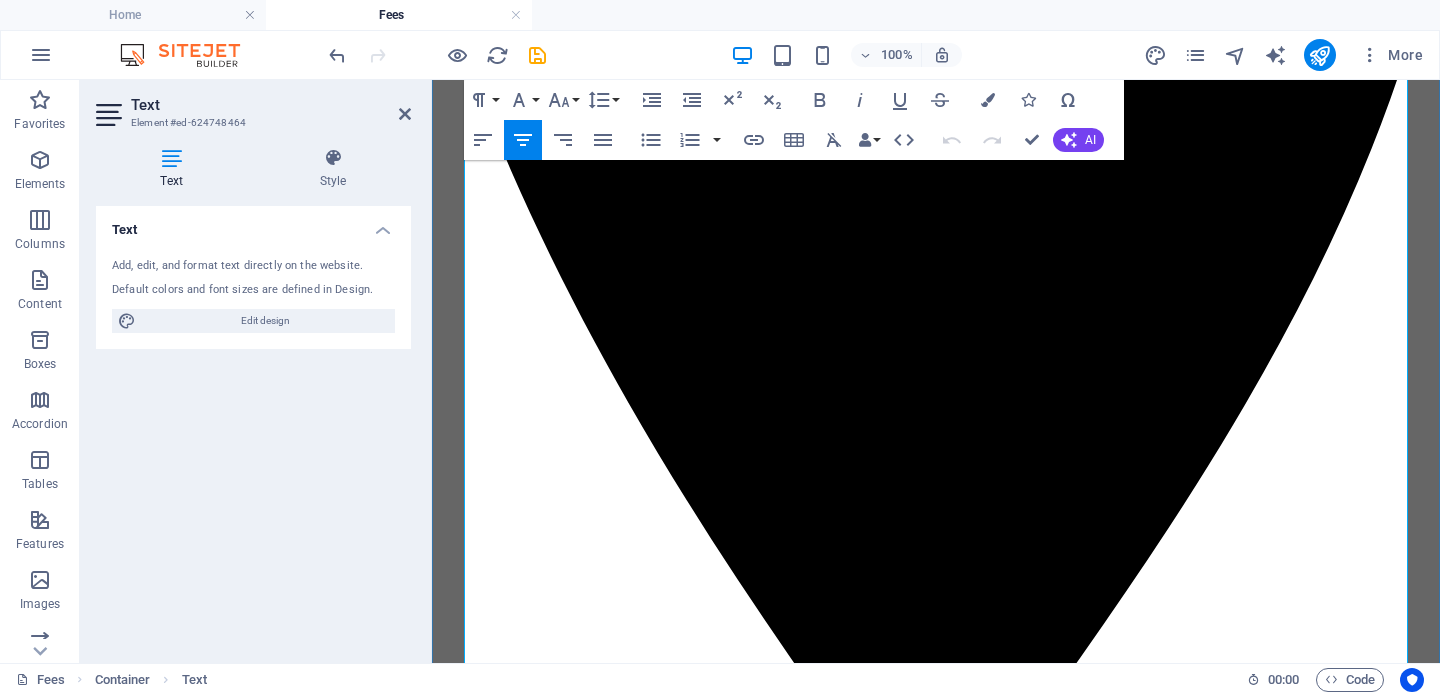 scroll, scrollTop: 711, scrollLeft: 0, axis: vertical 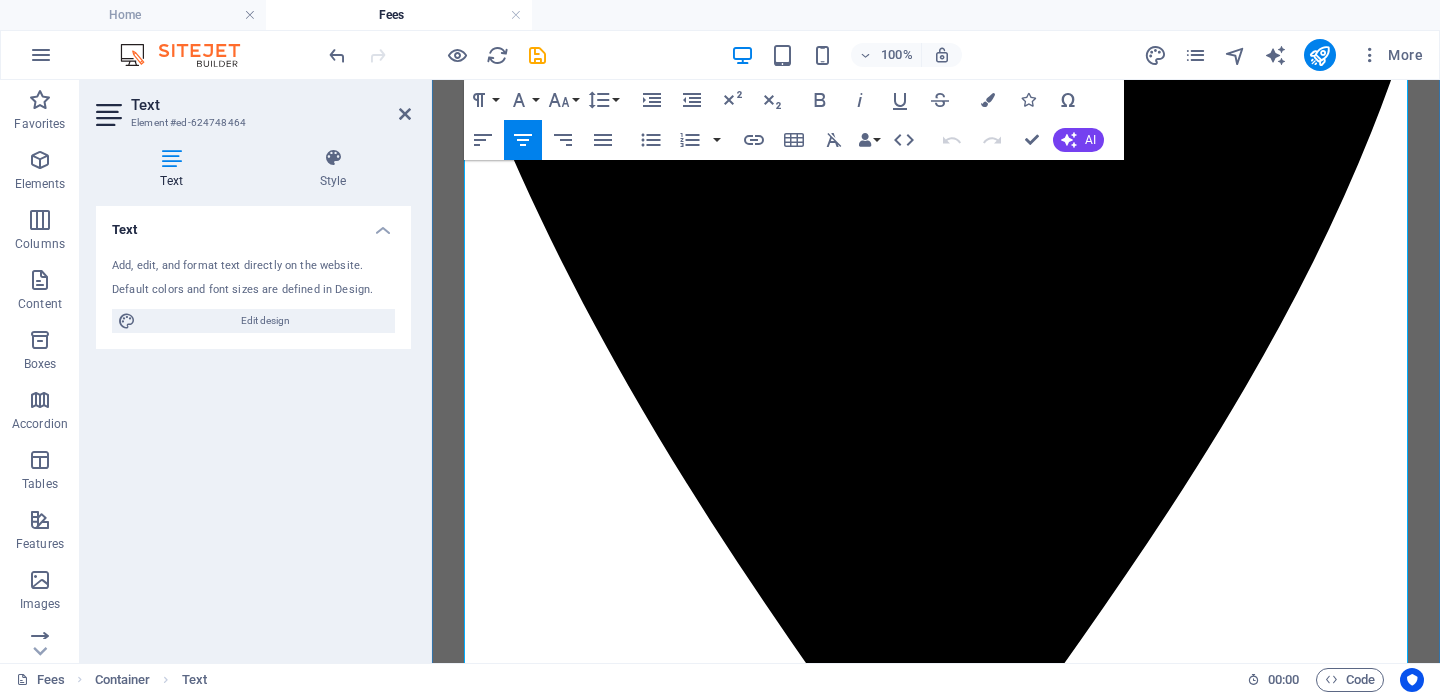 drag, startPoint x: 471, startPoint y: 471, endPoint x: 1067, endPoint y: 465, distance: 596.0302 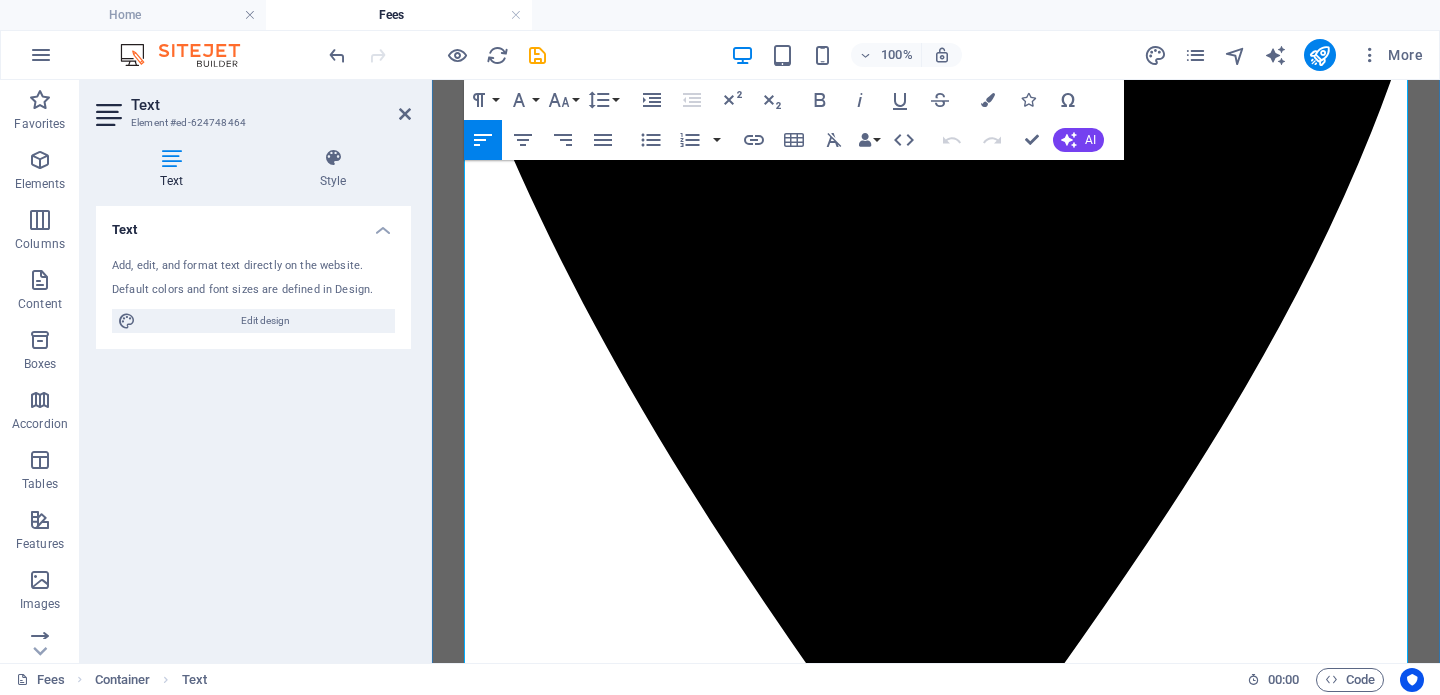 copy on "pen Arms services for veterans and members of their families" 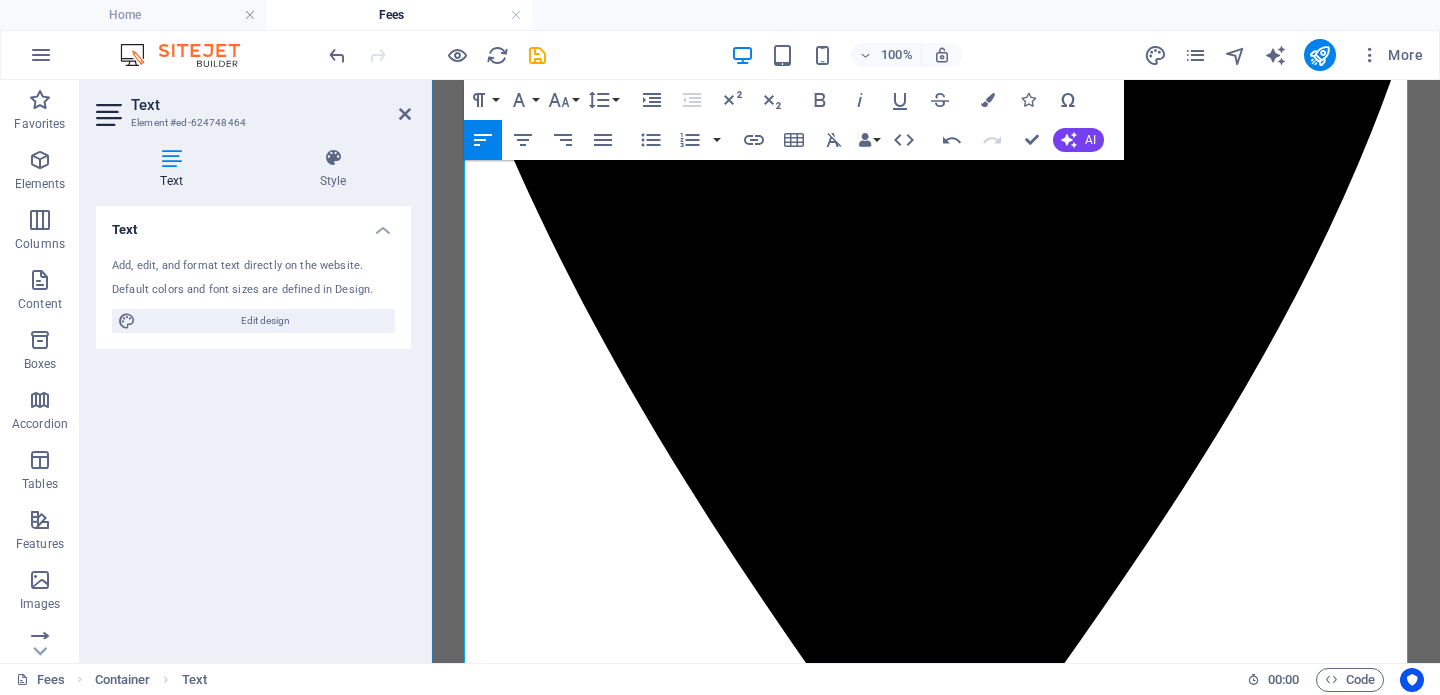 click on "pen Arms services for veterans and members of their families" at bounding box center [766, 4658] 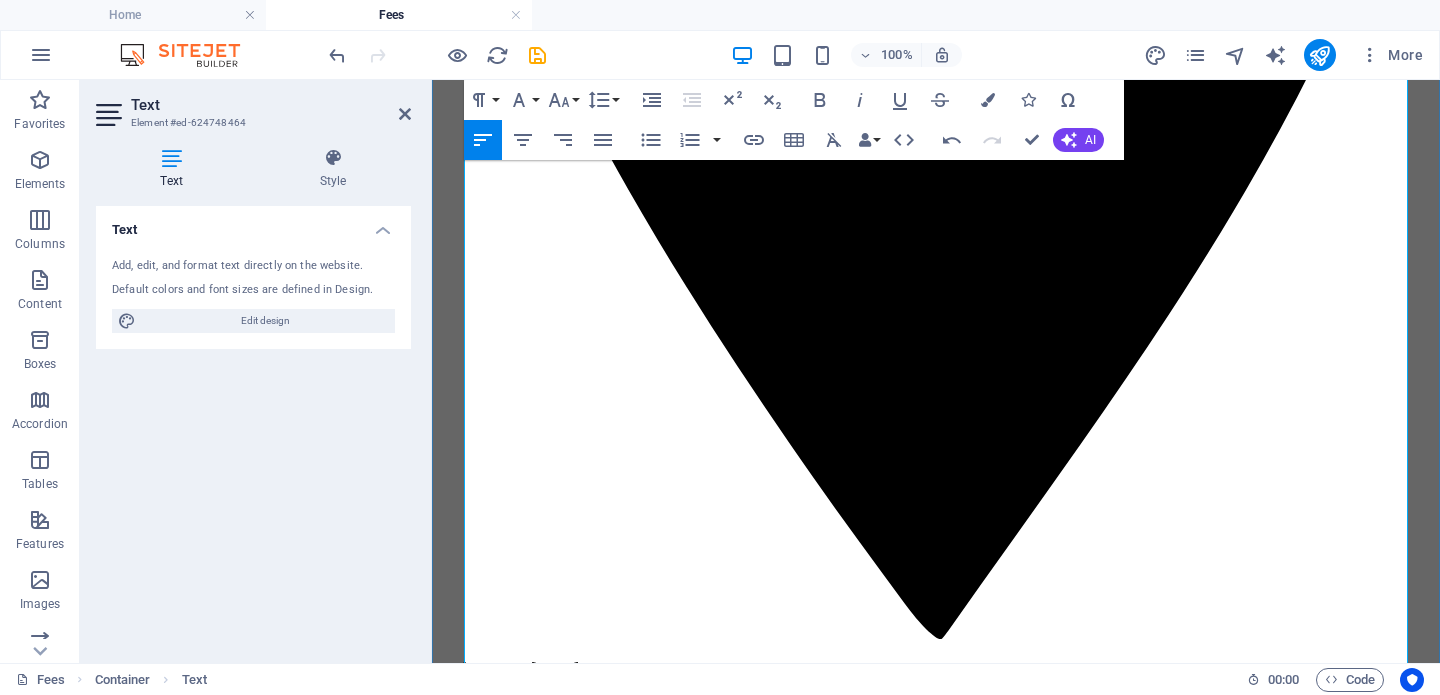scroll, scrollTop: 909, scrollLeft: 0, axis: vertical 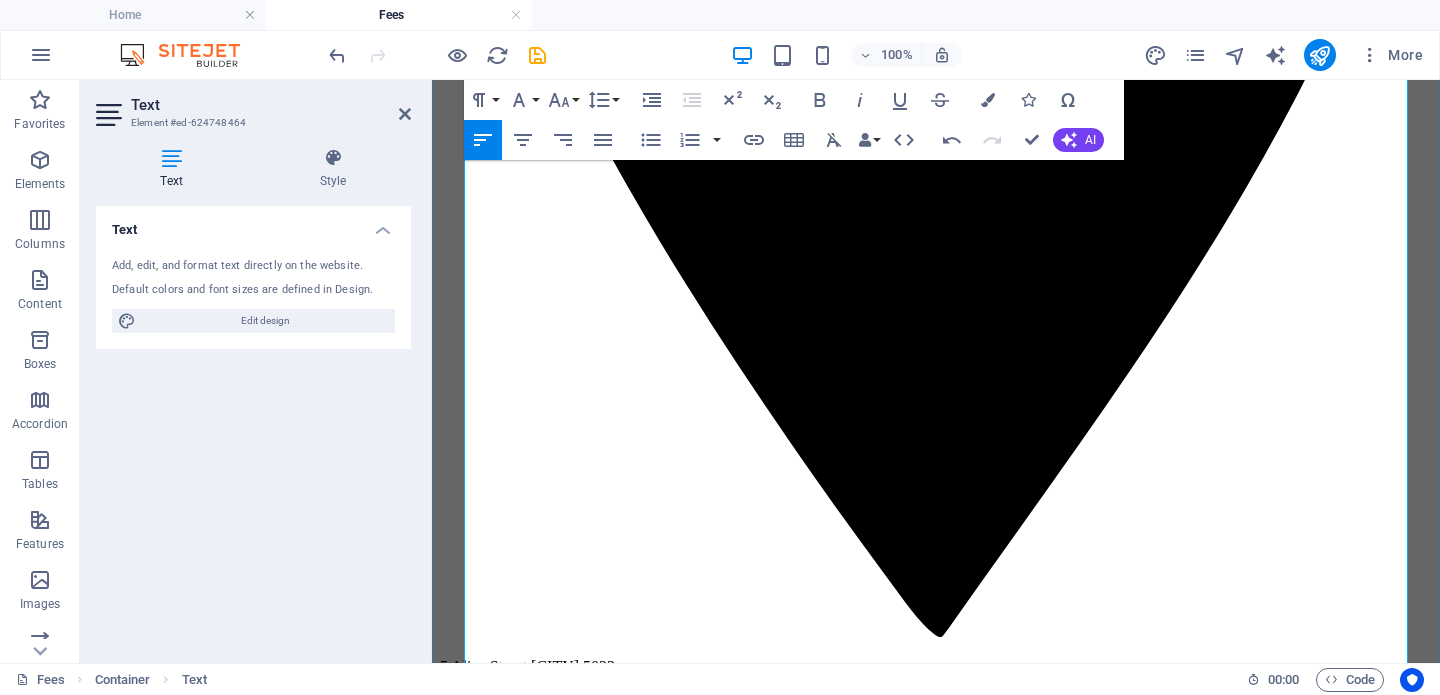 drag, startPoint x: 468, startPoint y: 432, endPoint x: 1013, endPoint y: 451, distance: 545.3311 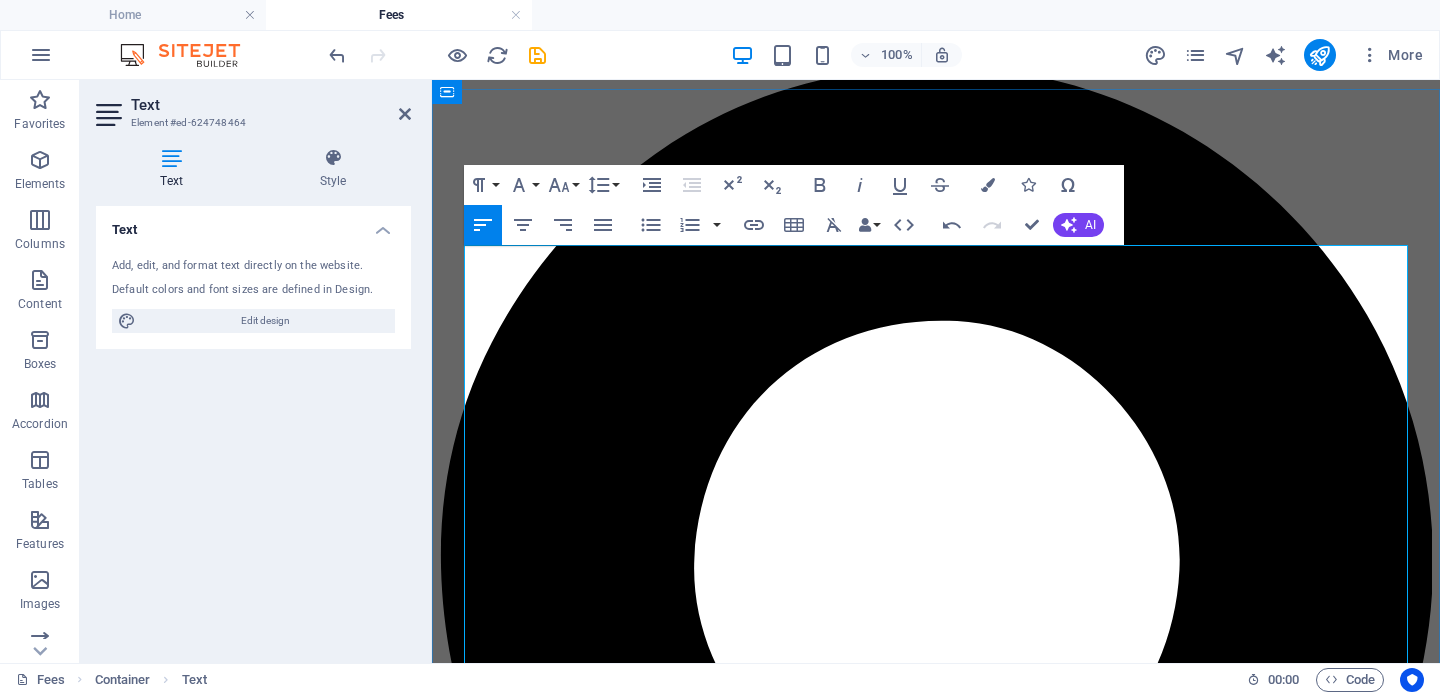 scroll, scrollTop: 0, scrollLeft: 0, axis: both 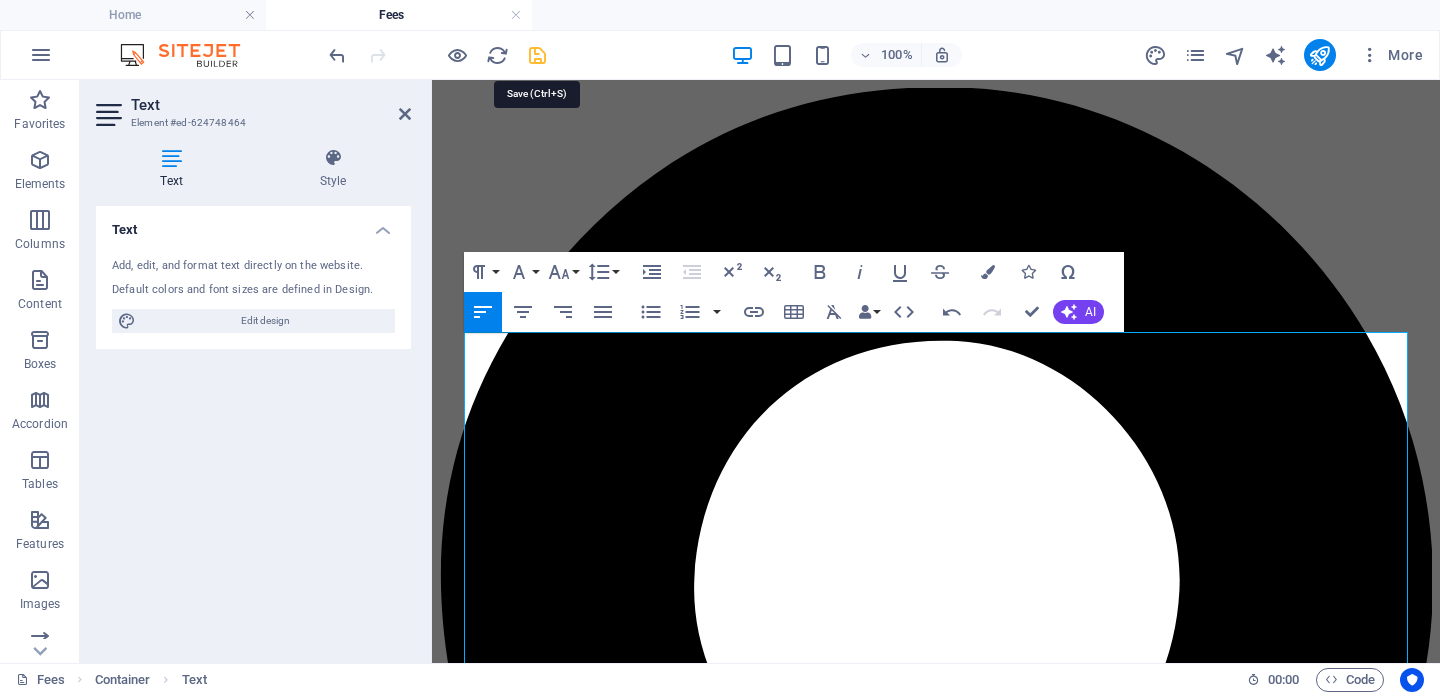 click at bounding box center (537, 55) 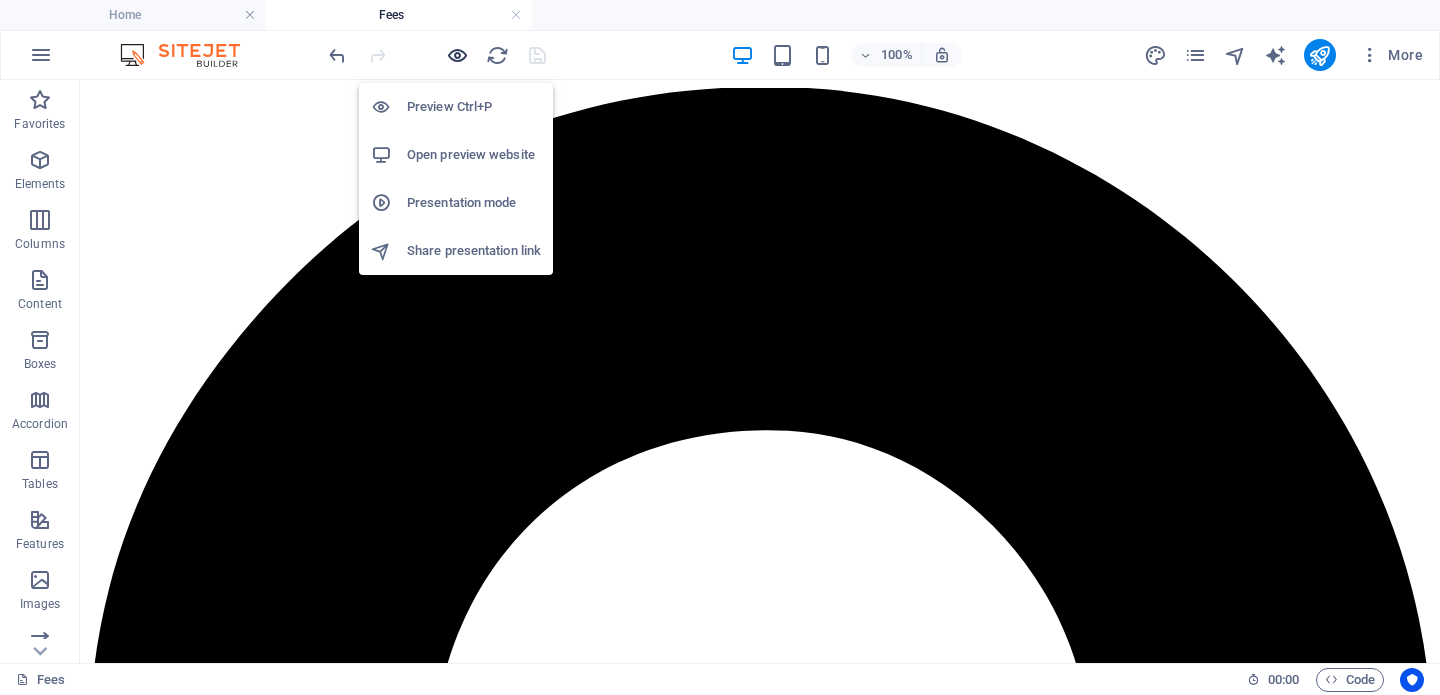 click at bounding box center [457, 55] 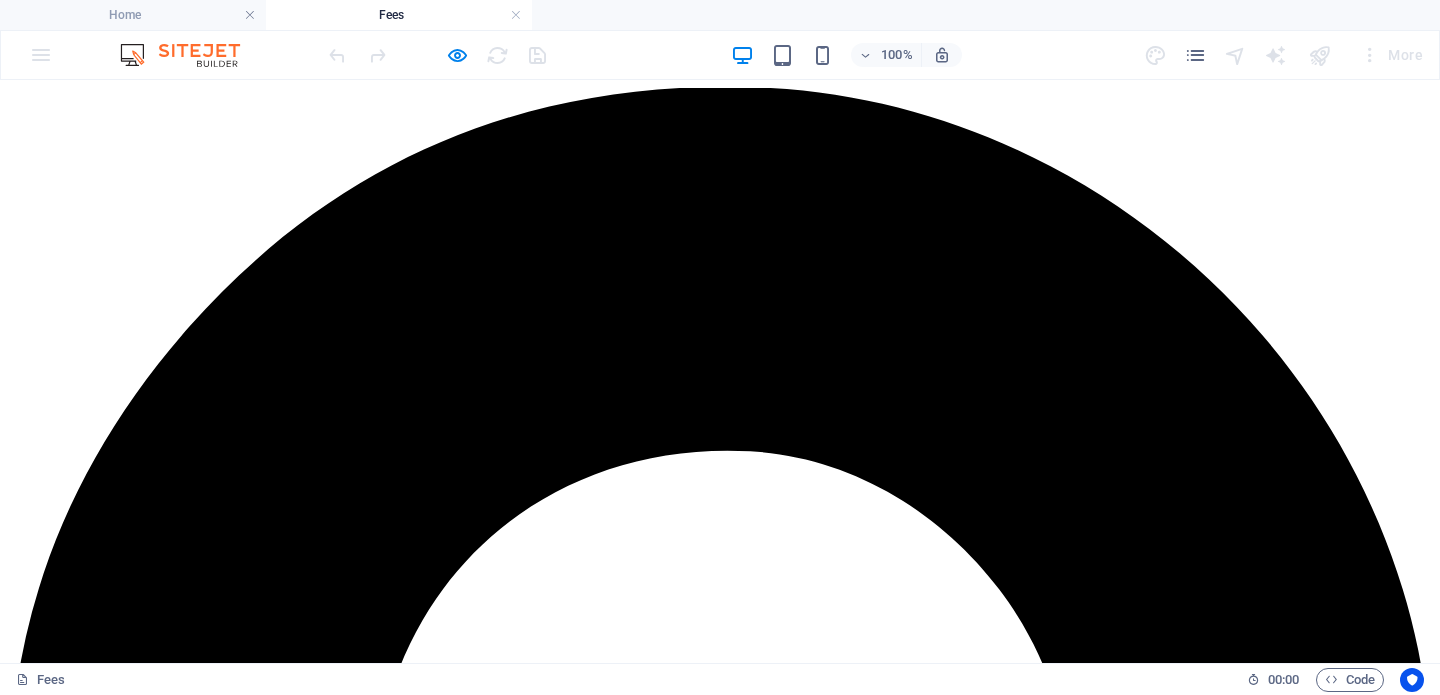 click on "Home" at bounding box center [67, 8623] 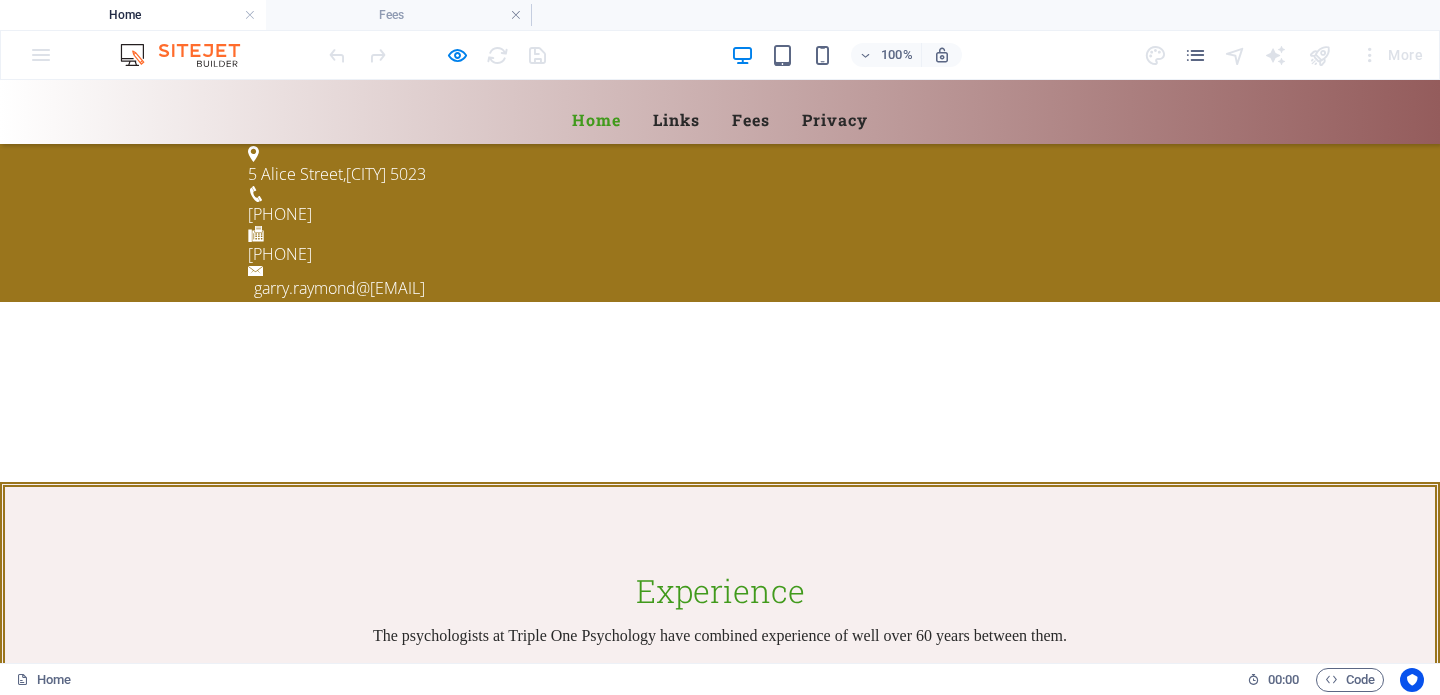 scroll, scrollTop: 6730, scrollLeft: 0, axis: vertical 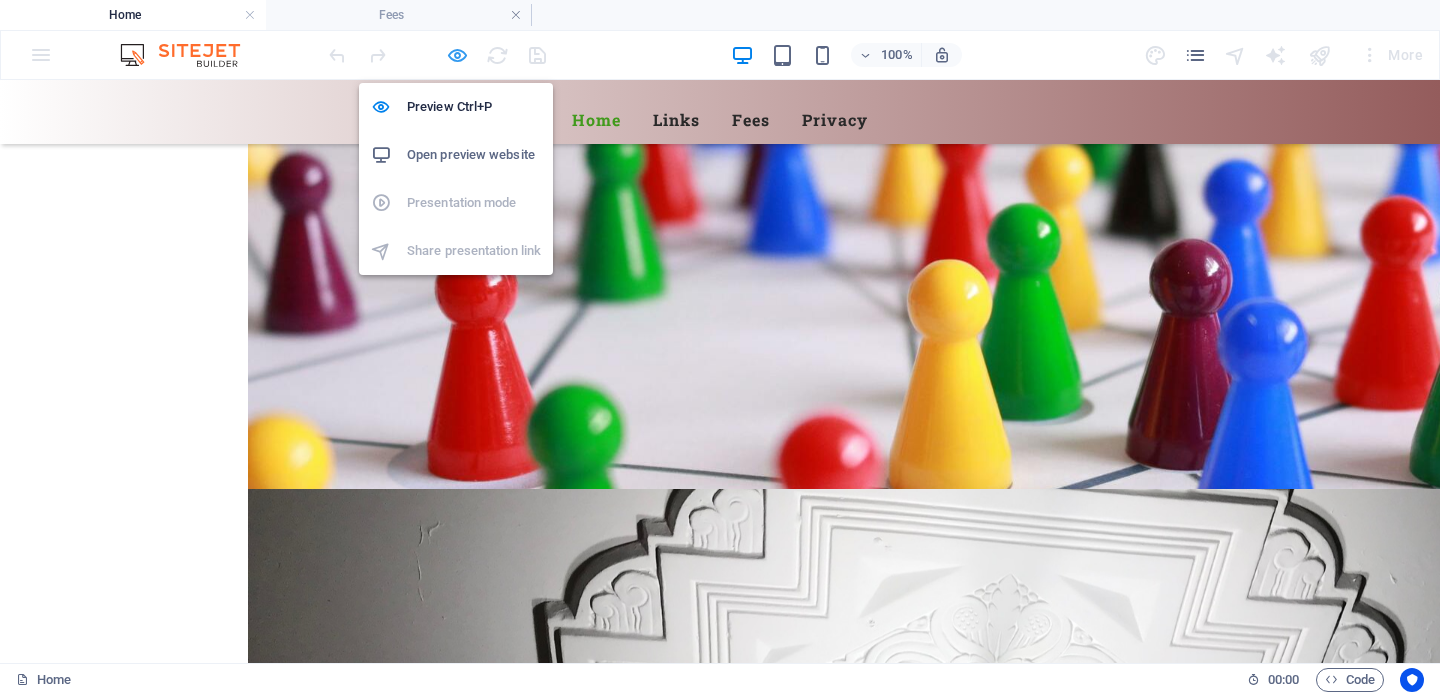 click at bounding box center (457, 55) 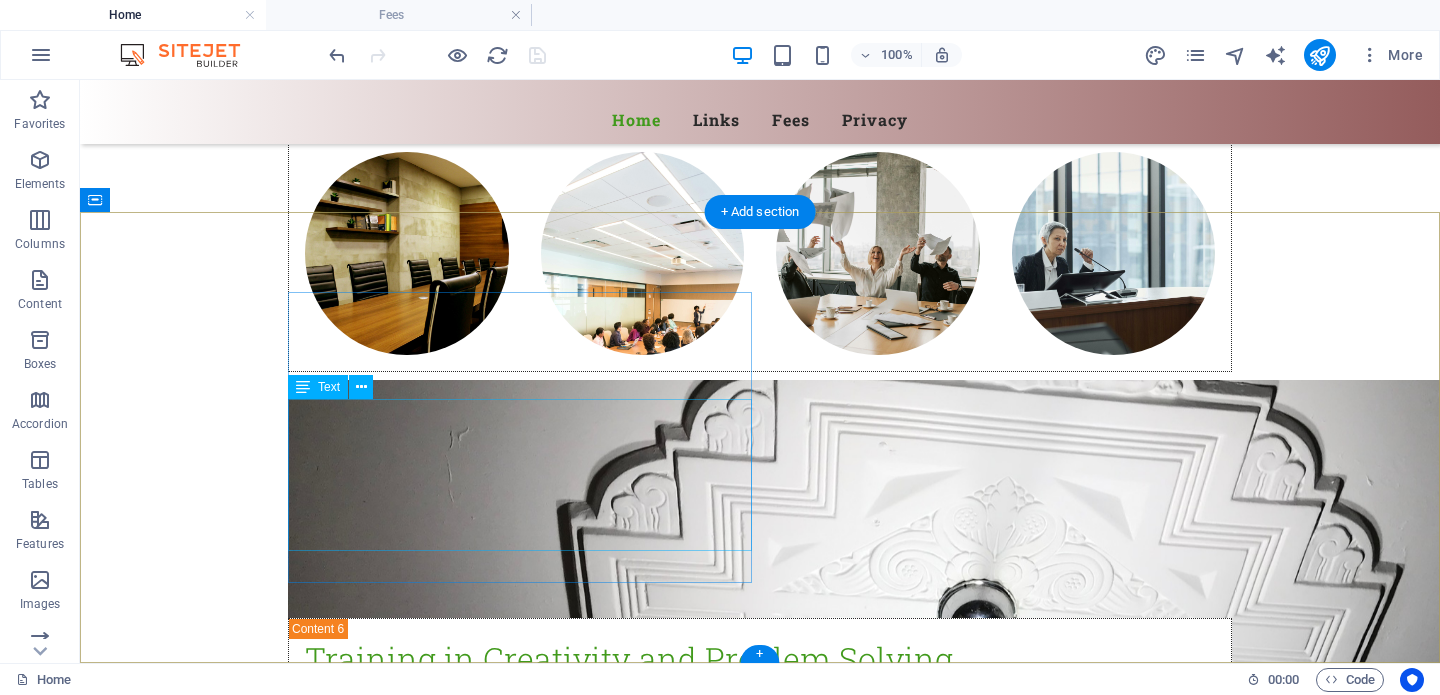 click on "111psychology.com.au   5 Alice Street ,  Findon   5023 0458 080 015 08 8345 4111 garry.raymond@111psychology.com.au" at bounding box center [568, 6552] 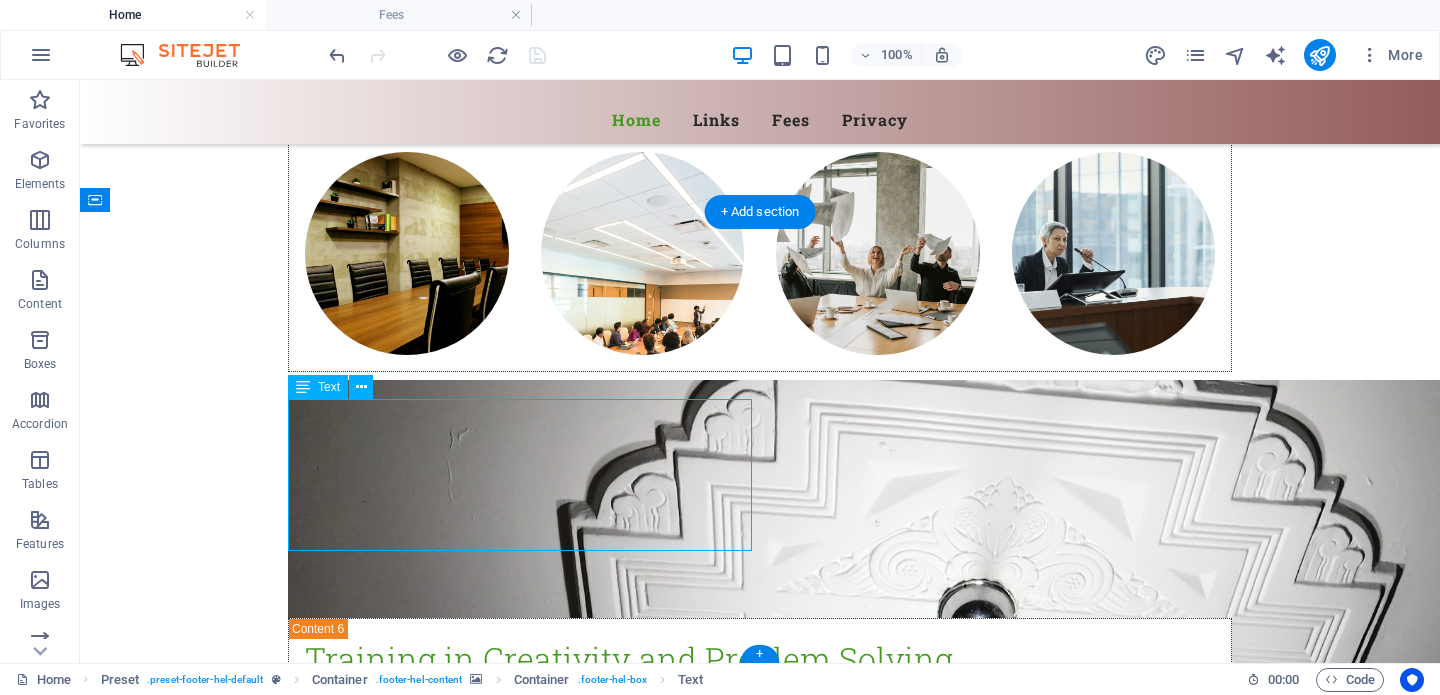 click on "111psychology.com.au   5 Alice Street ,  Findon   5023 0458 080 015 08 8345 4111 garry.raymond@111psychology.com.au" at bounding box center (568, 6552) 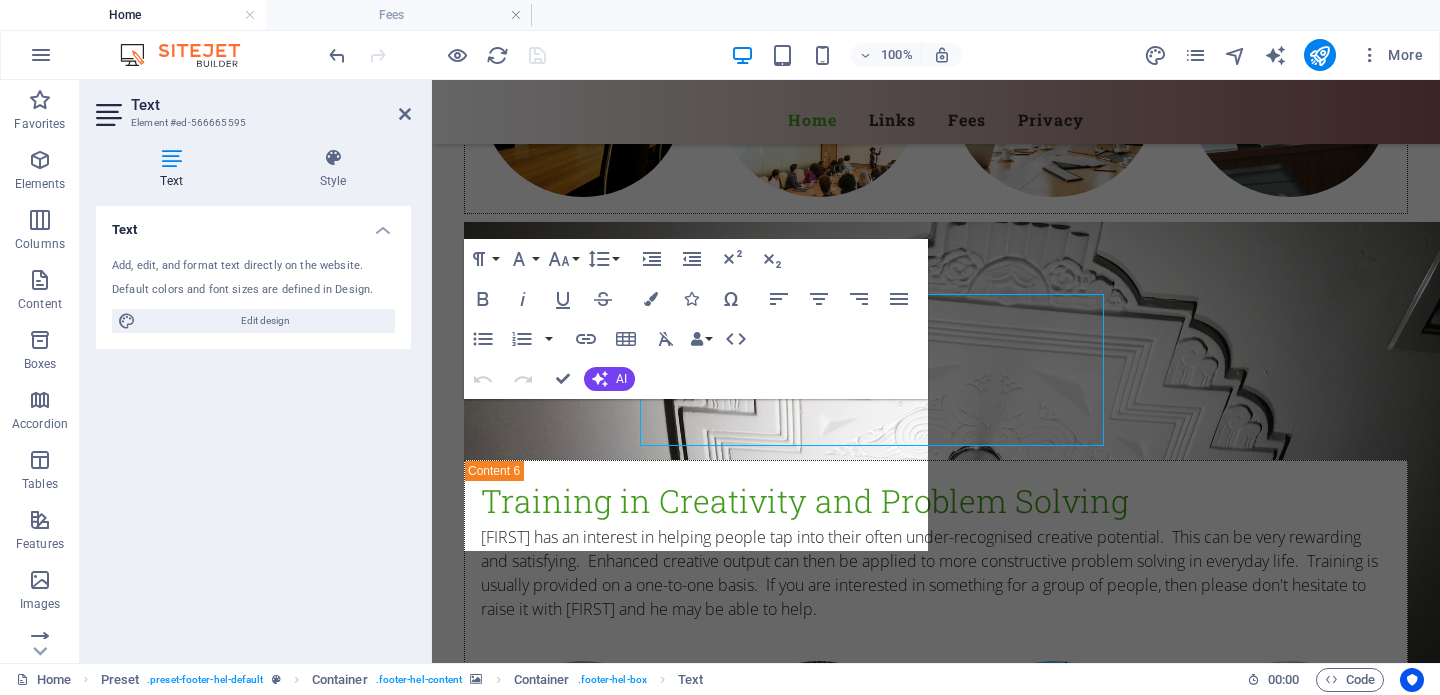 scroll, scrollTop: 11751, scrollLeft: 0, axis: vertical 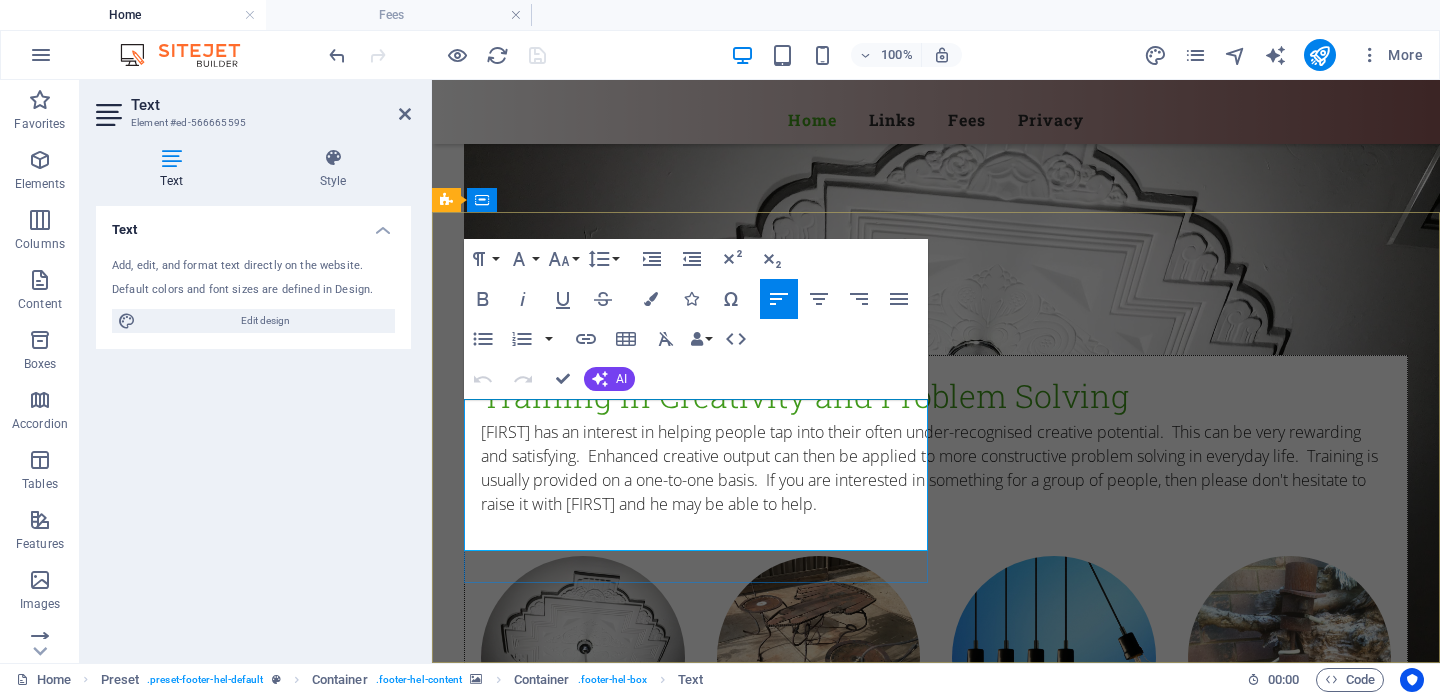 click on "[EMAIL]" at bounding box center [933, 6353] 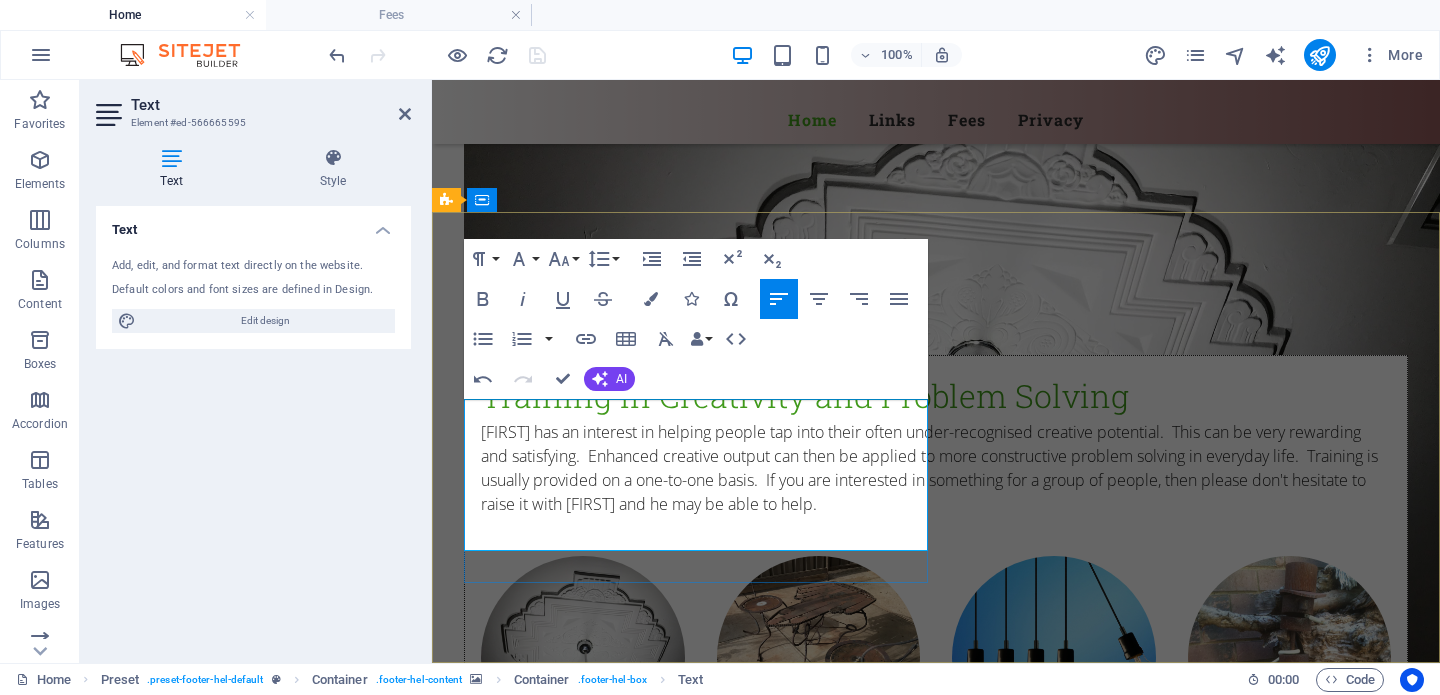 type 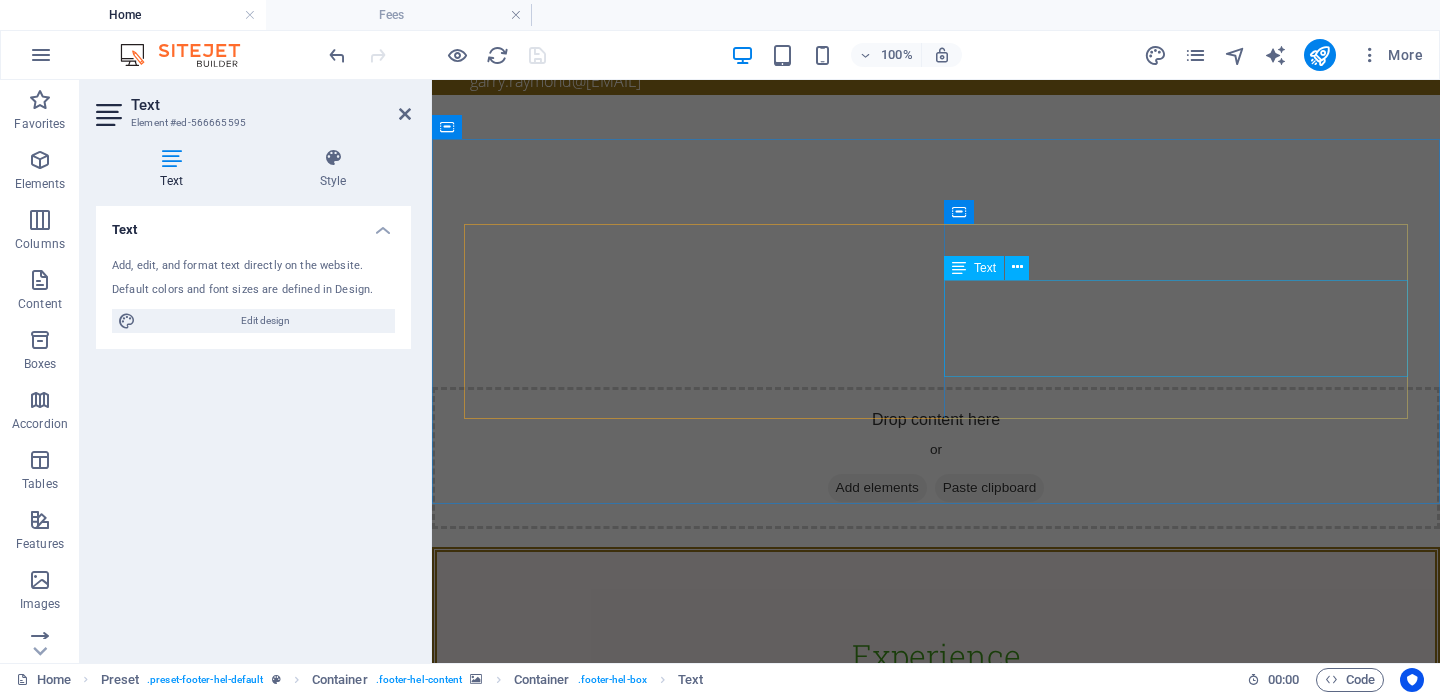 scroll, scrollTop: 0, scrollLeft: 0, axis: both 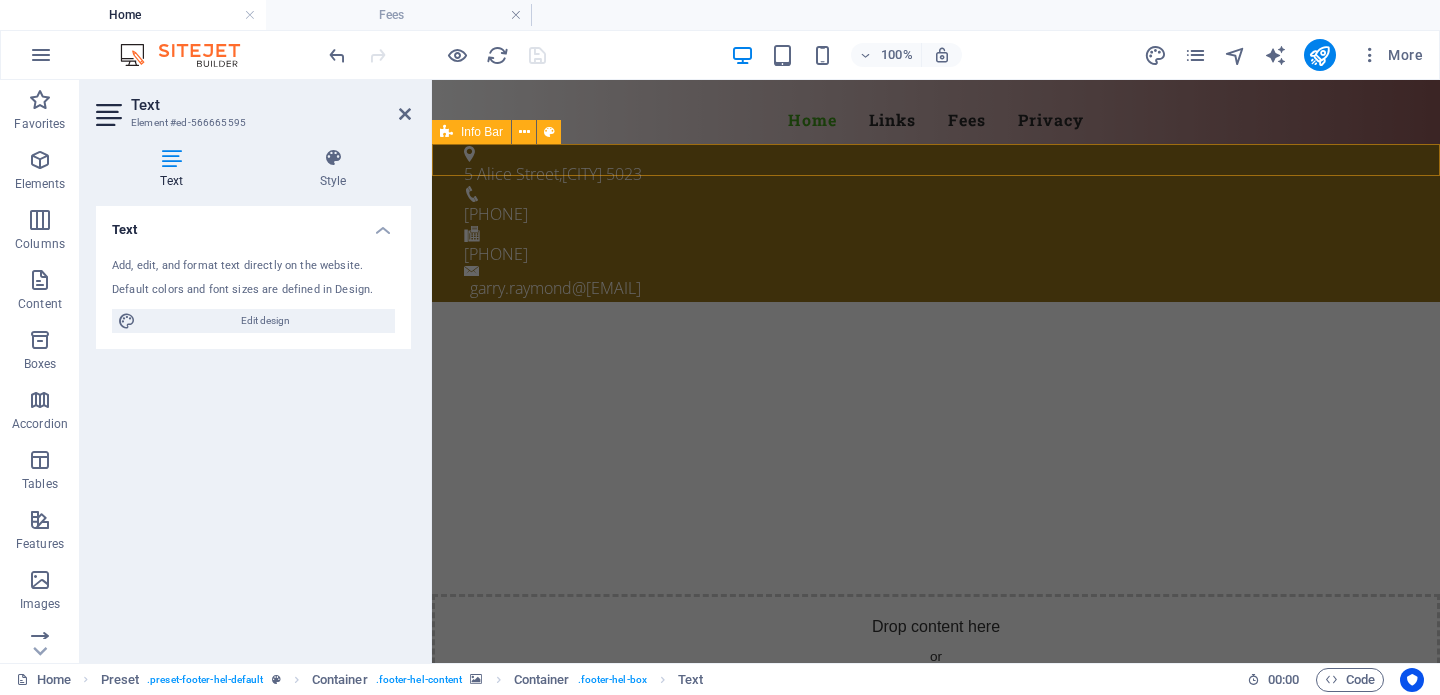 click on "5 Alice Street ,  Findon   5023 0458 080 015 08 8345 4111 garry.raymond@111psychology.com.au" at bounding box center [936, 223] 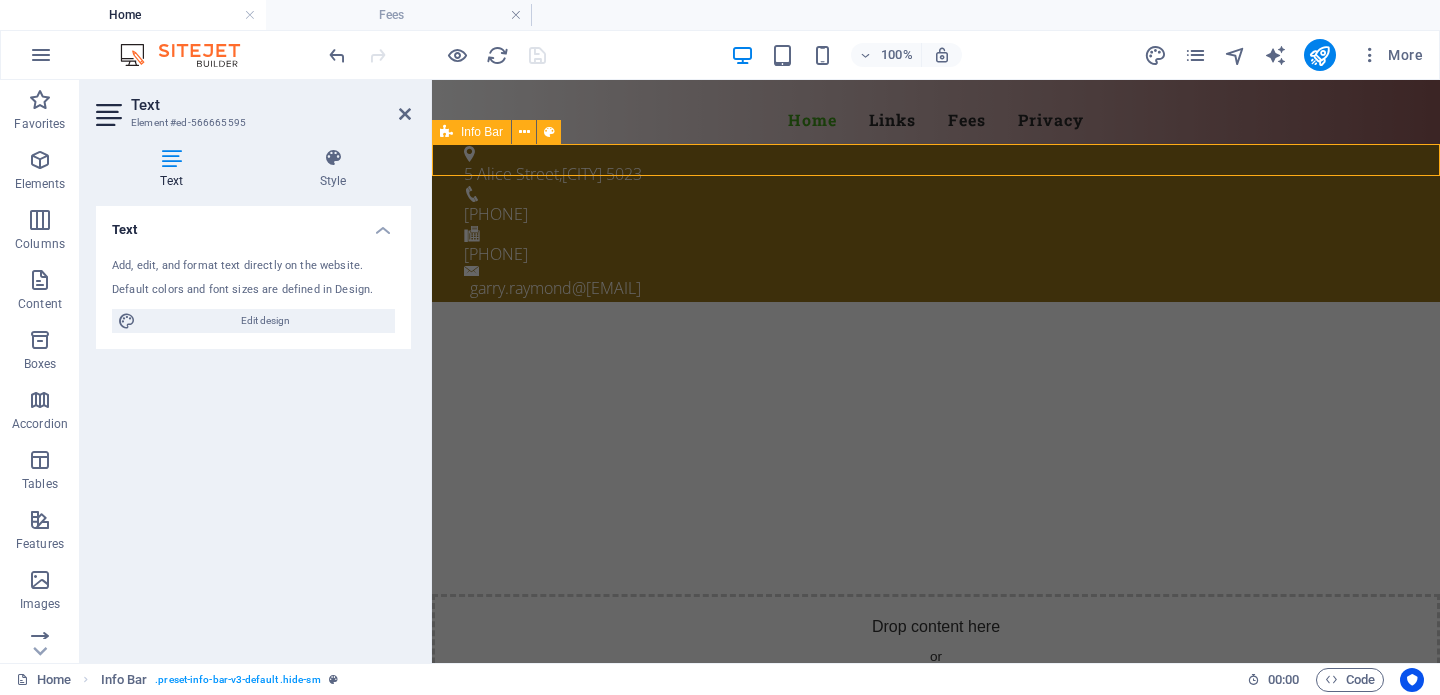click on "5 Alice Street ,  Findon   5023 0458 080 015 08 8345 4111 garry.raymond@111psychology.com.au" at bounding box center (936, 223) 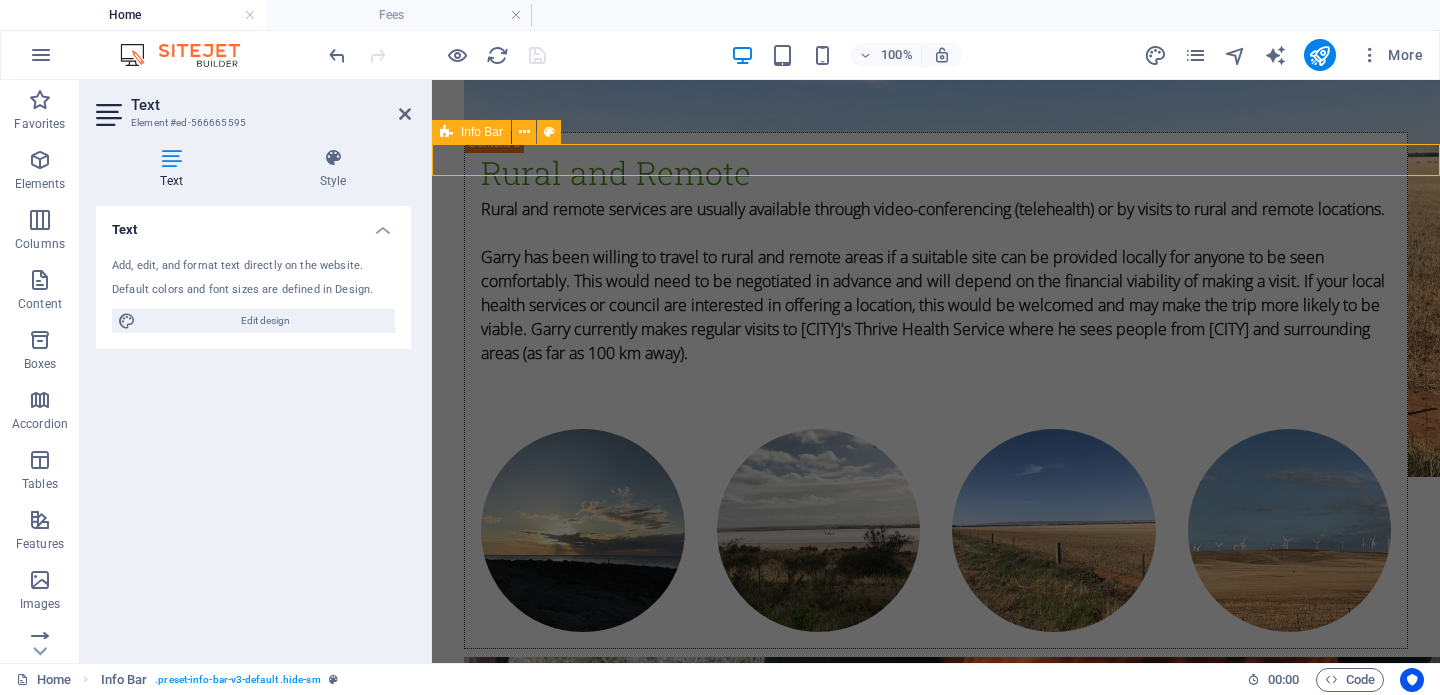 select on "rem" 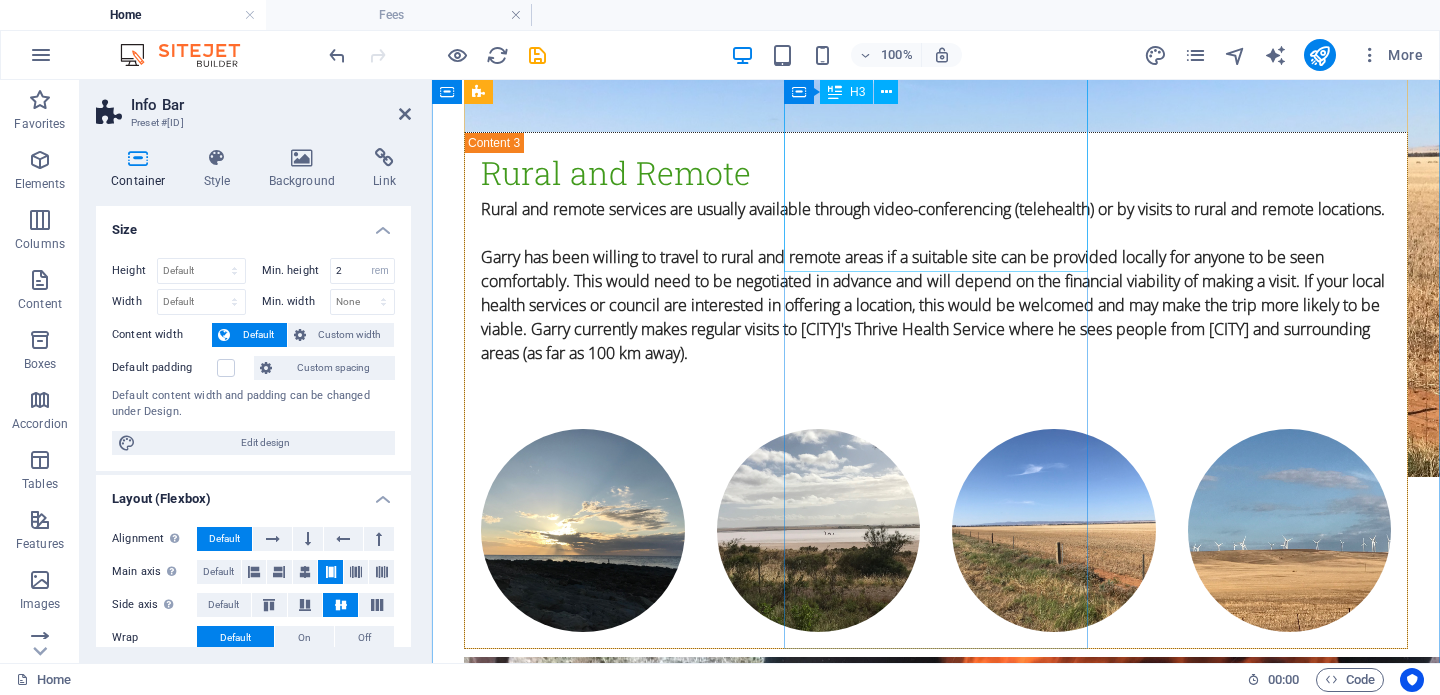 scroll, scrollTop: 0, scrollLeft: 0, axis: both 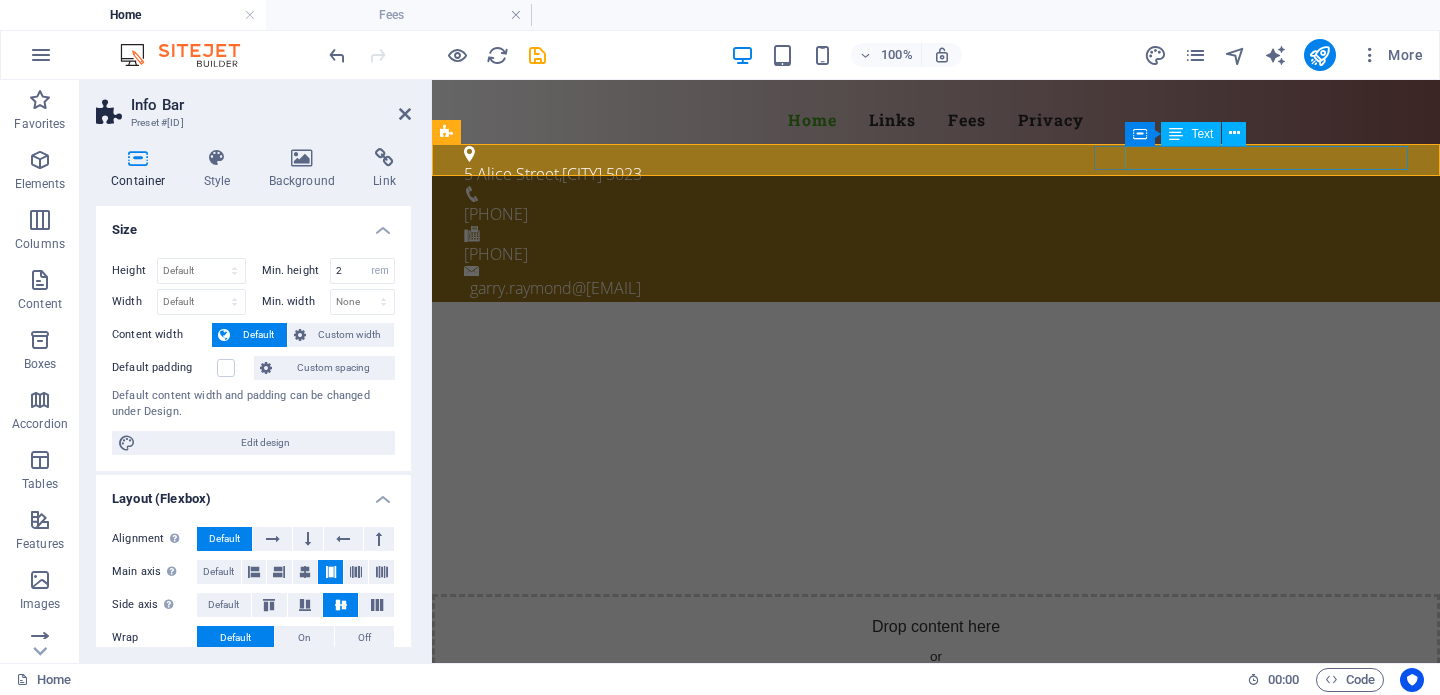 click on "[EMAIL]" at bounding box center [939, 288] 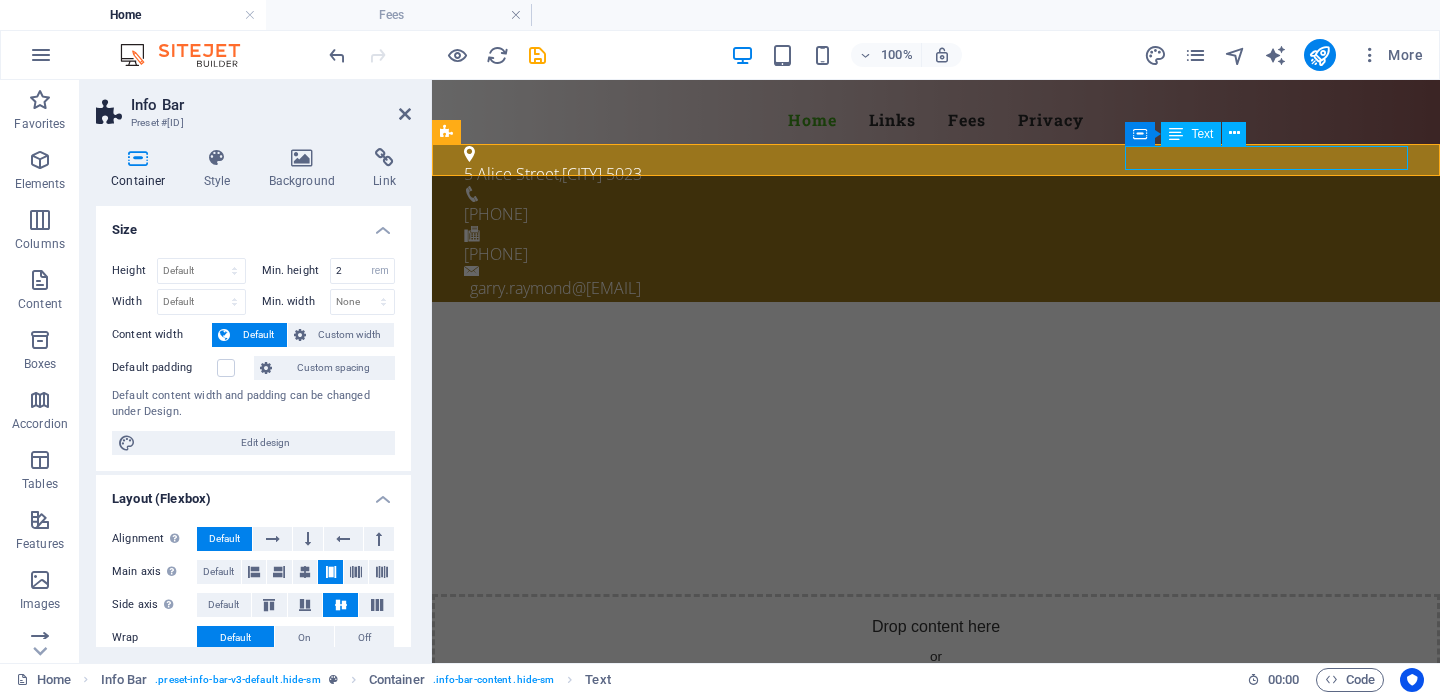 click on "[EMAIL]" at bounding box center (939, 288) 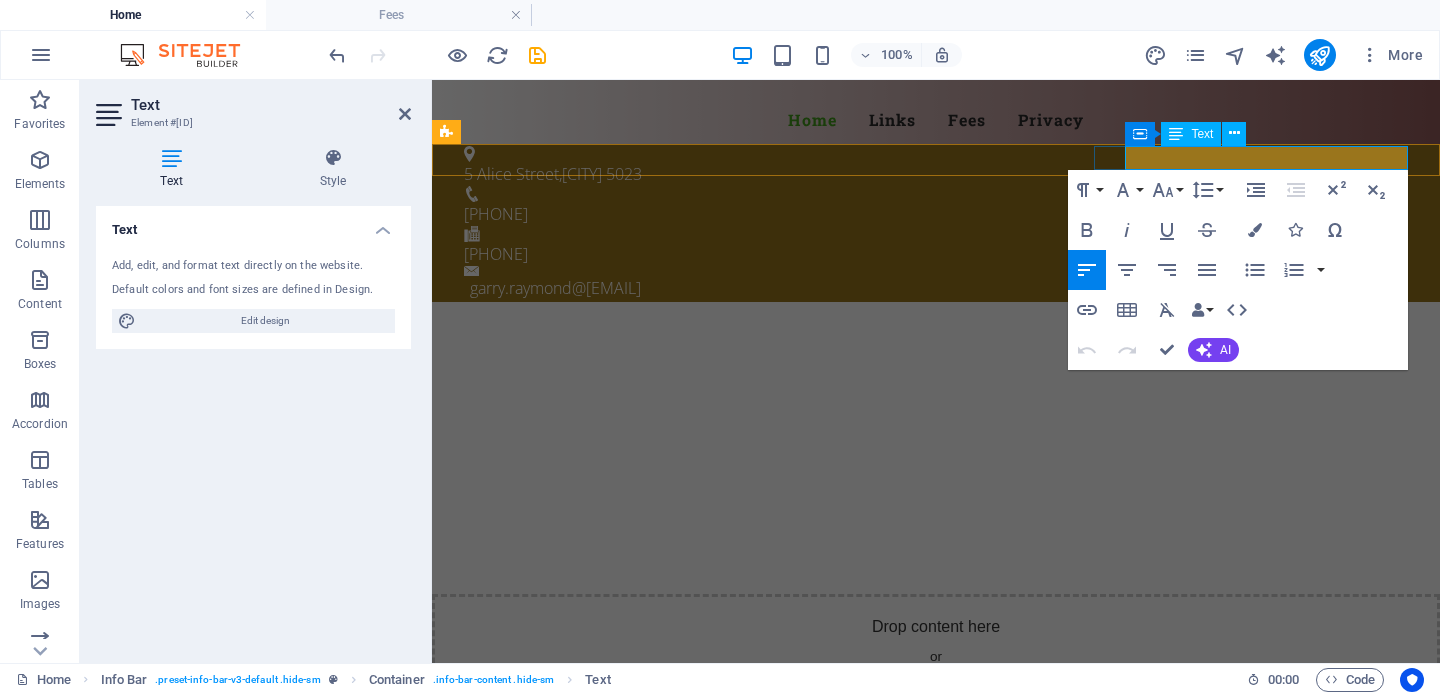 click on "[EMAIL]" at bounding box center (939, 288) 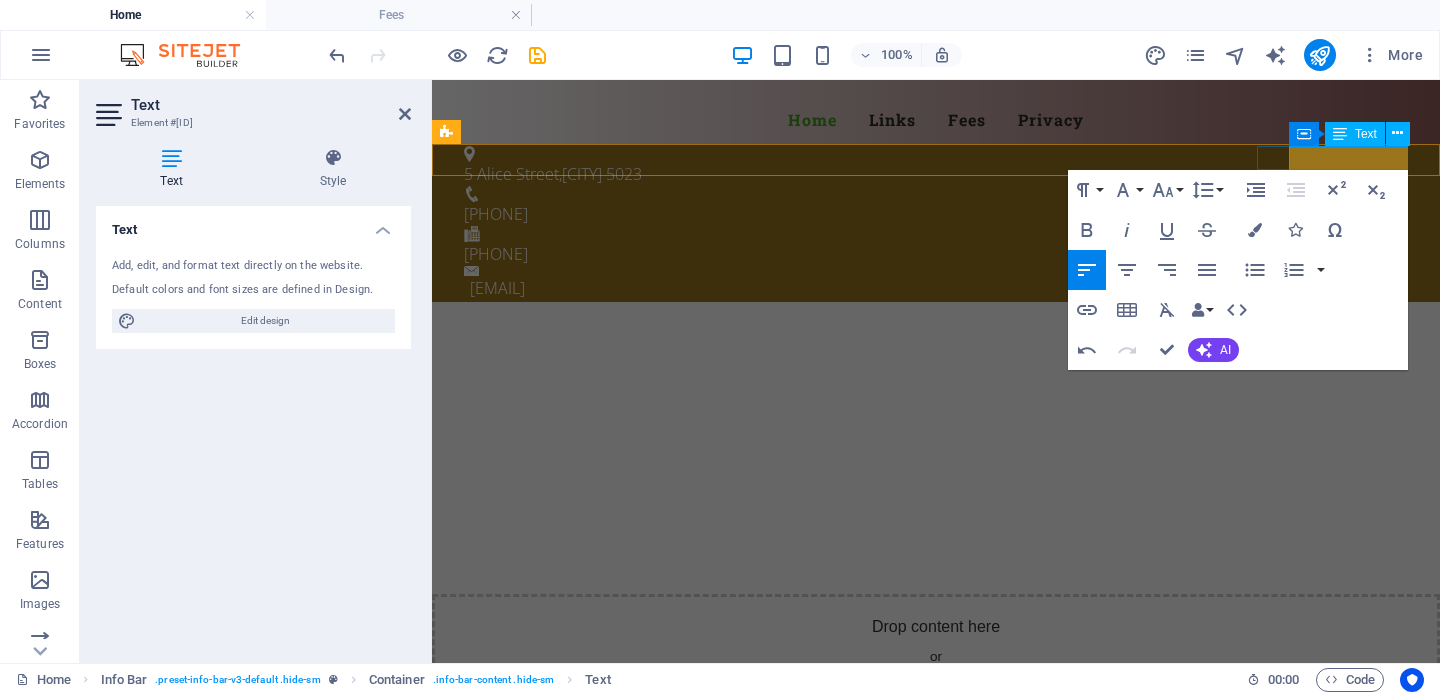 type 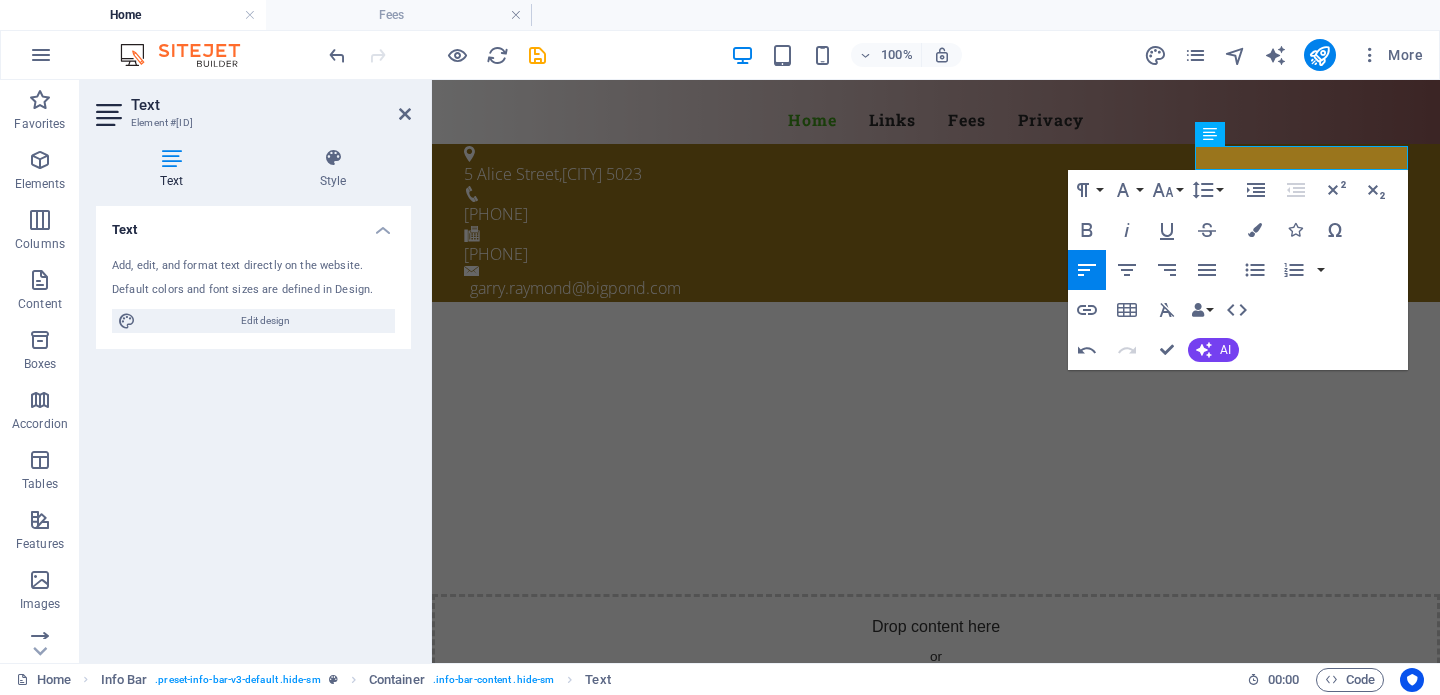 click on "100% More" at bounding box center (878, 55) 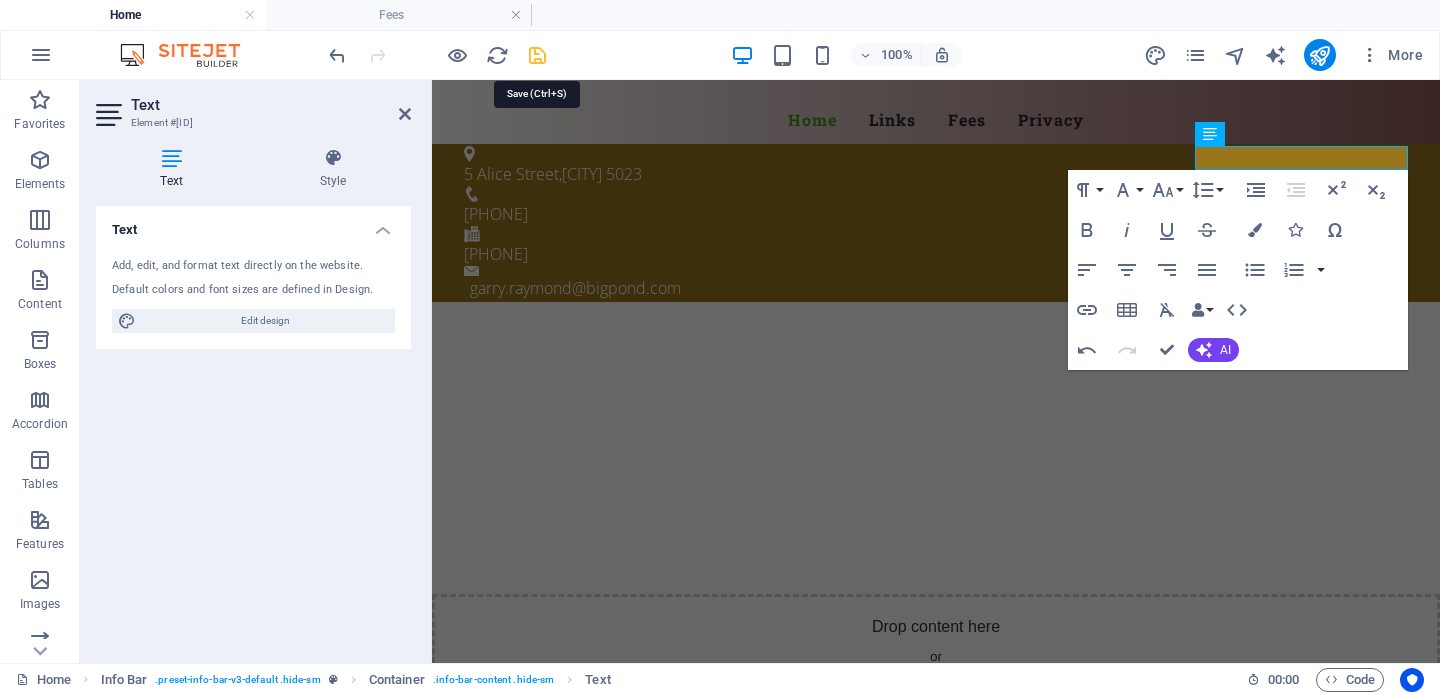 click at bounding box center [537, 55] 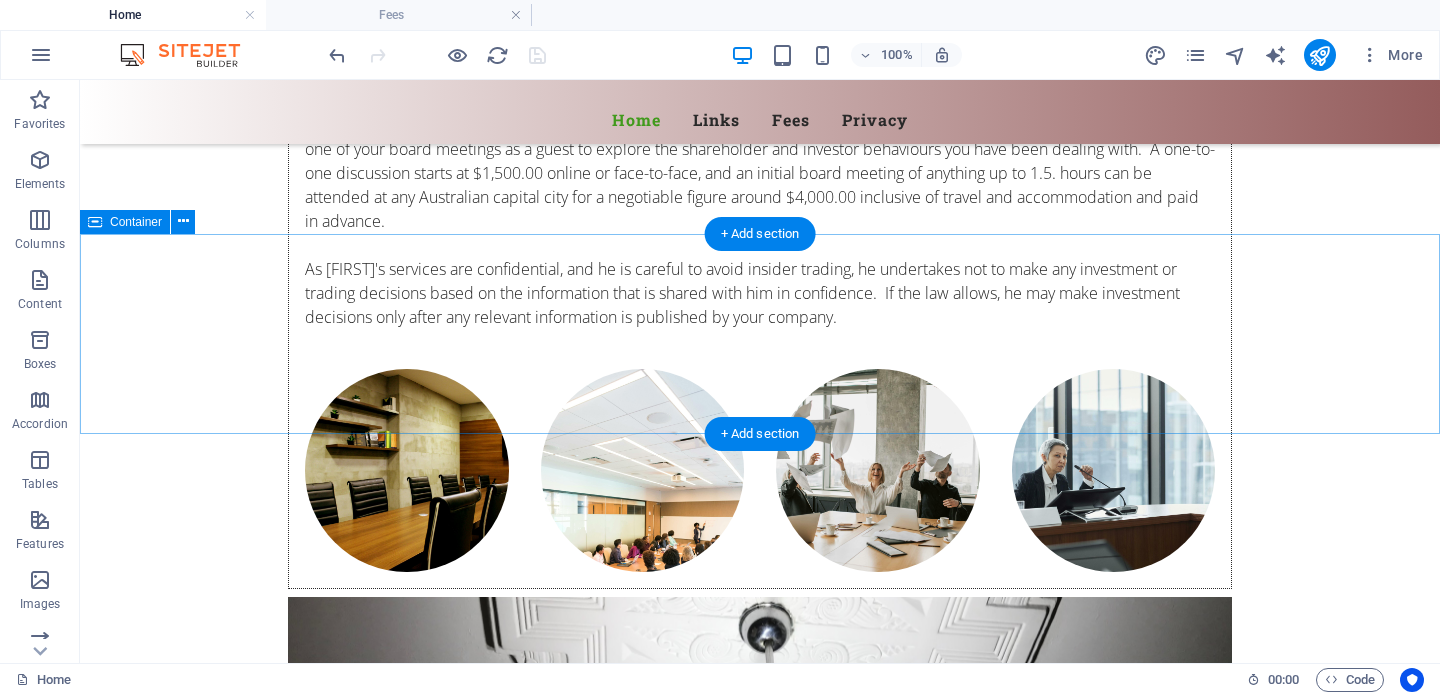 scroll, scrollTop: 11424, scrollLeft: 0, axis: vertical 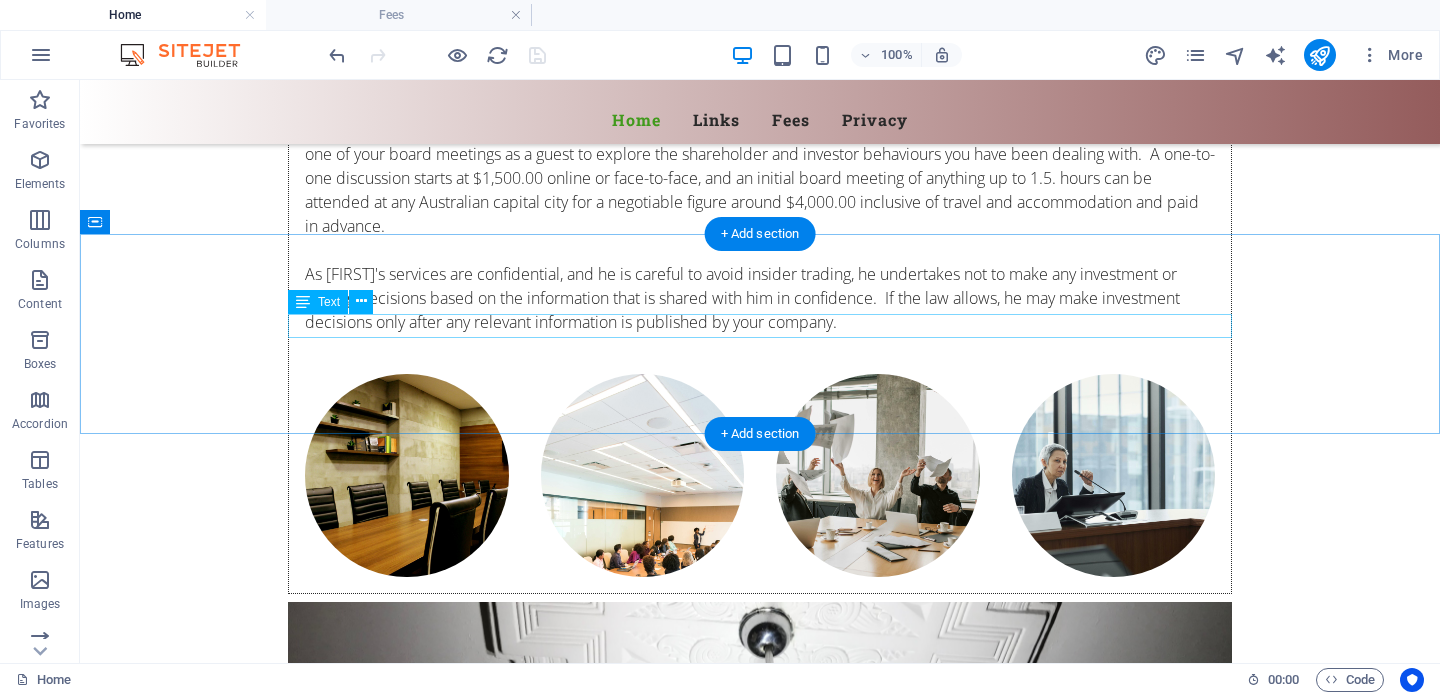 click on "This page was last updated 02/06/2025." at bounding box center [760, 5951] 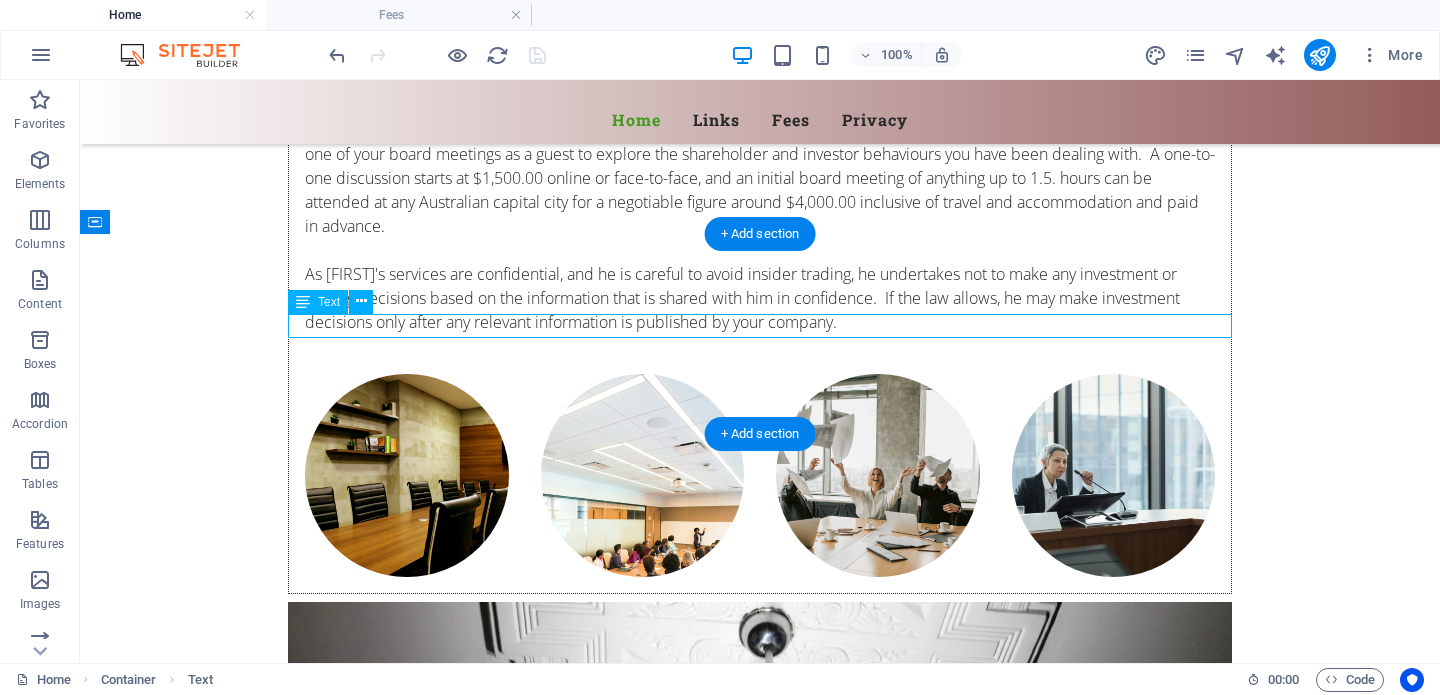 click on "This page was last updated 02/06/2025." at bounding box center [760, 5951] 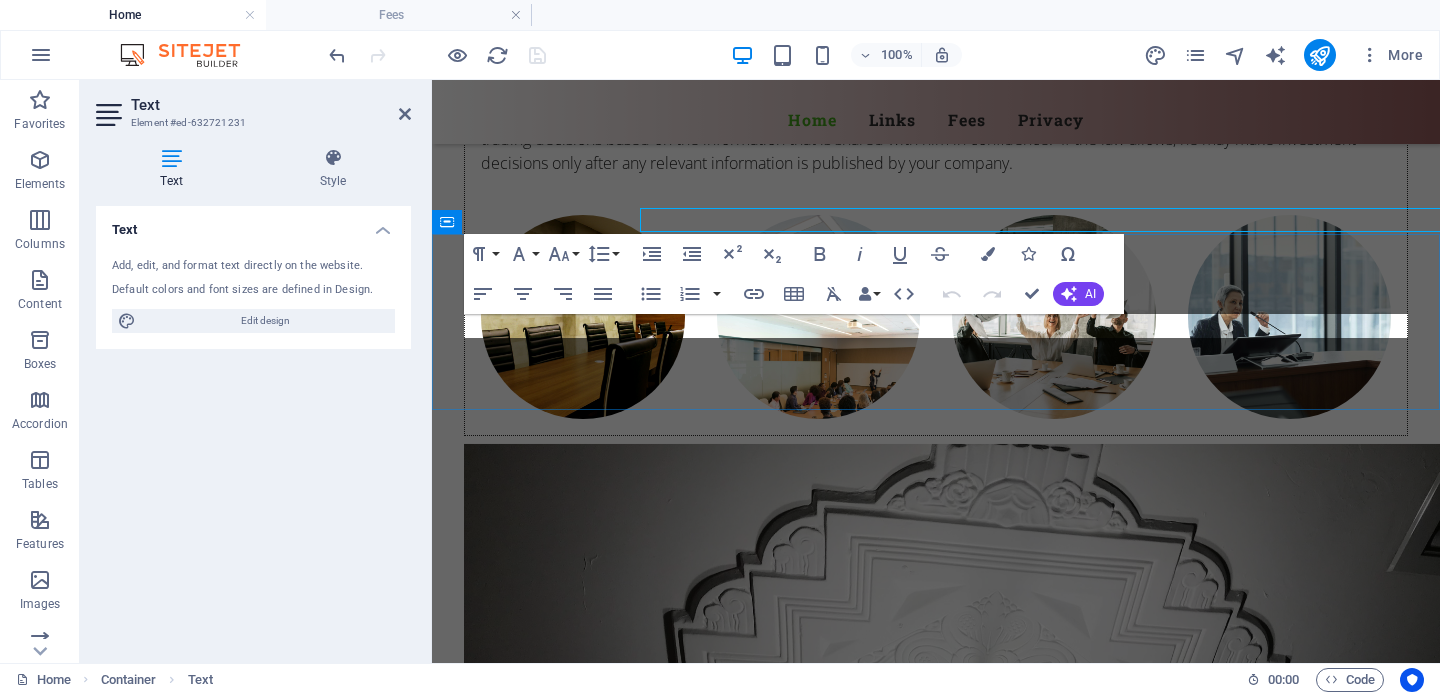 scroll, scrollTop: 11529, scrollLeft: 0, axis: vertical 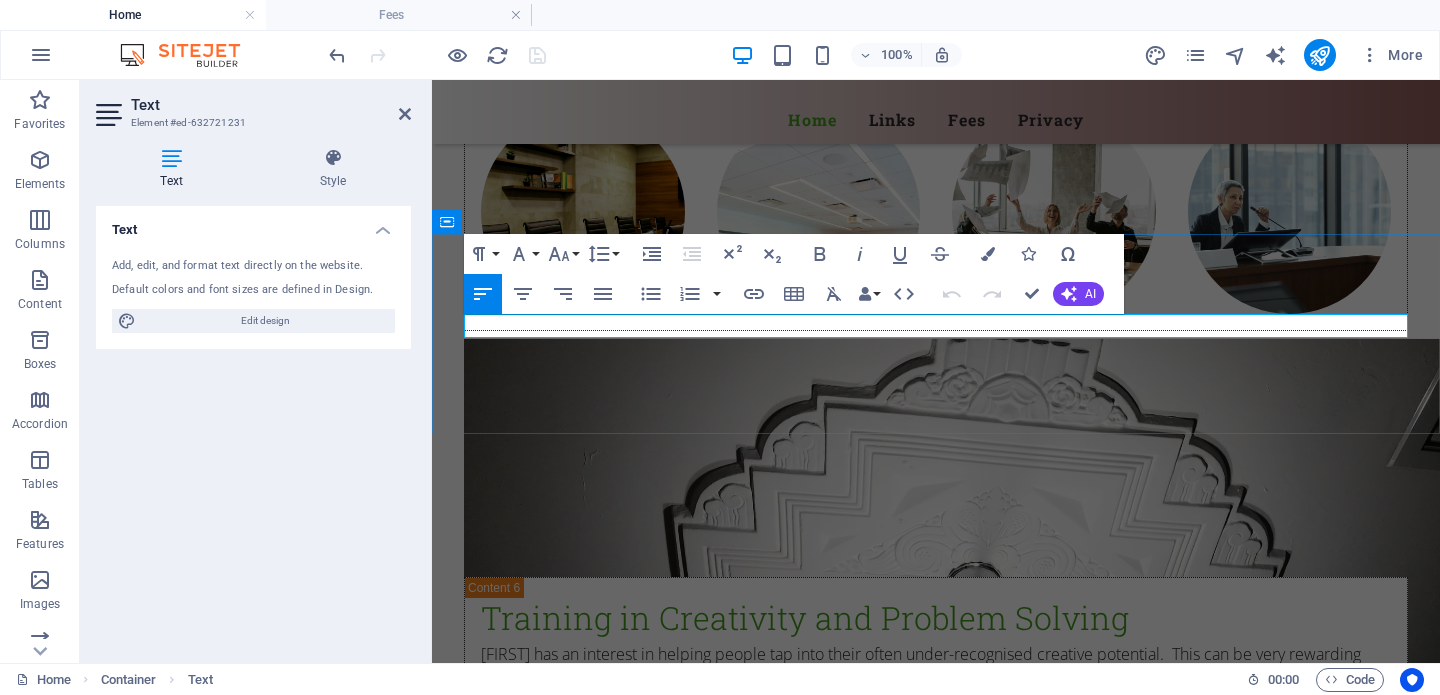click on "This page was last updated 02/06/2025." at bounding box center (936, 5688) 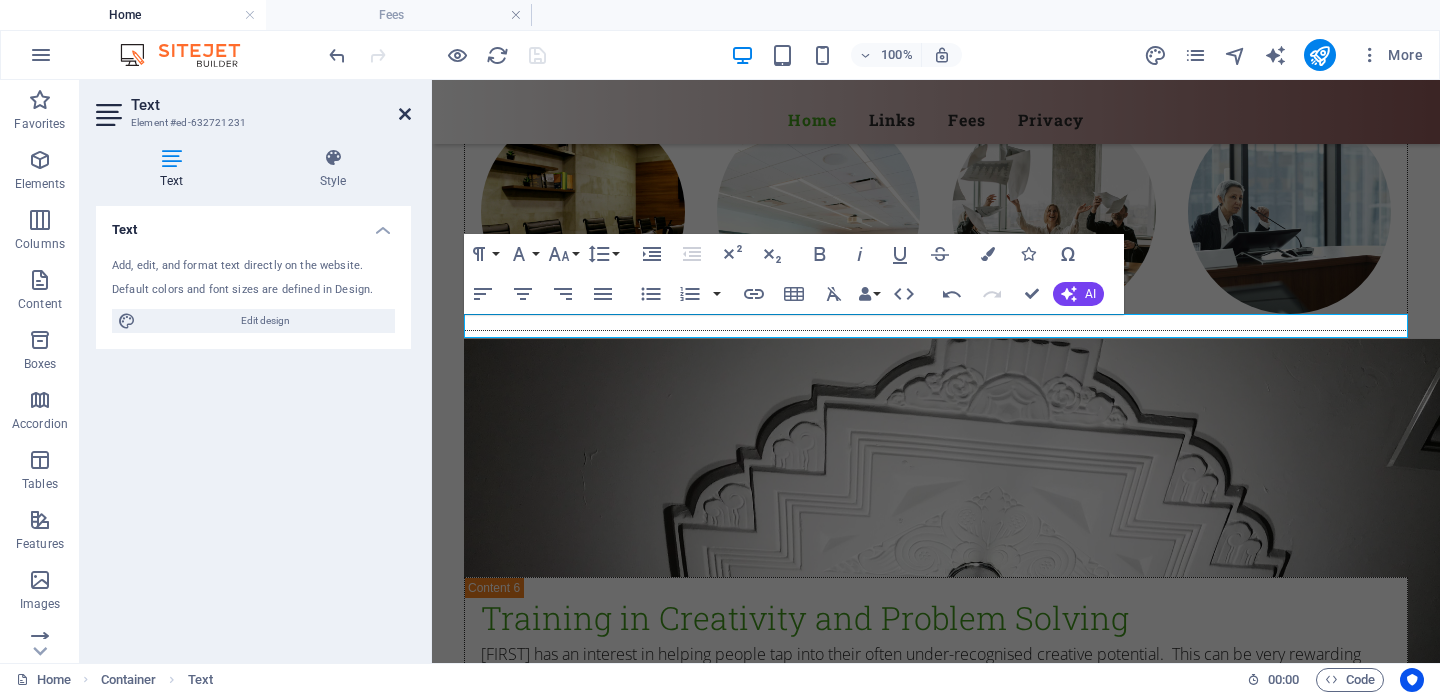 click at bounding box center (405, 114) 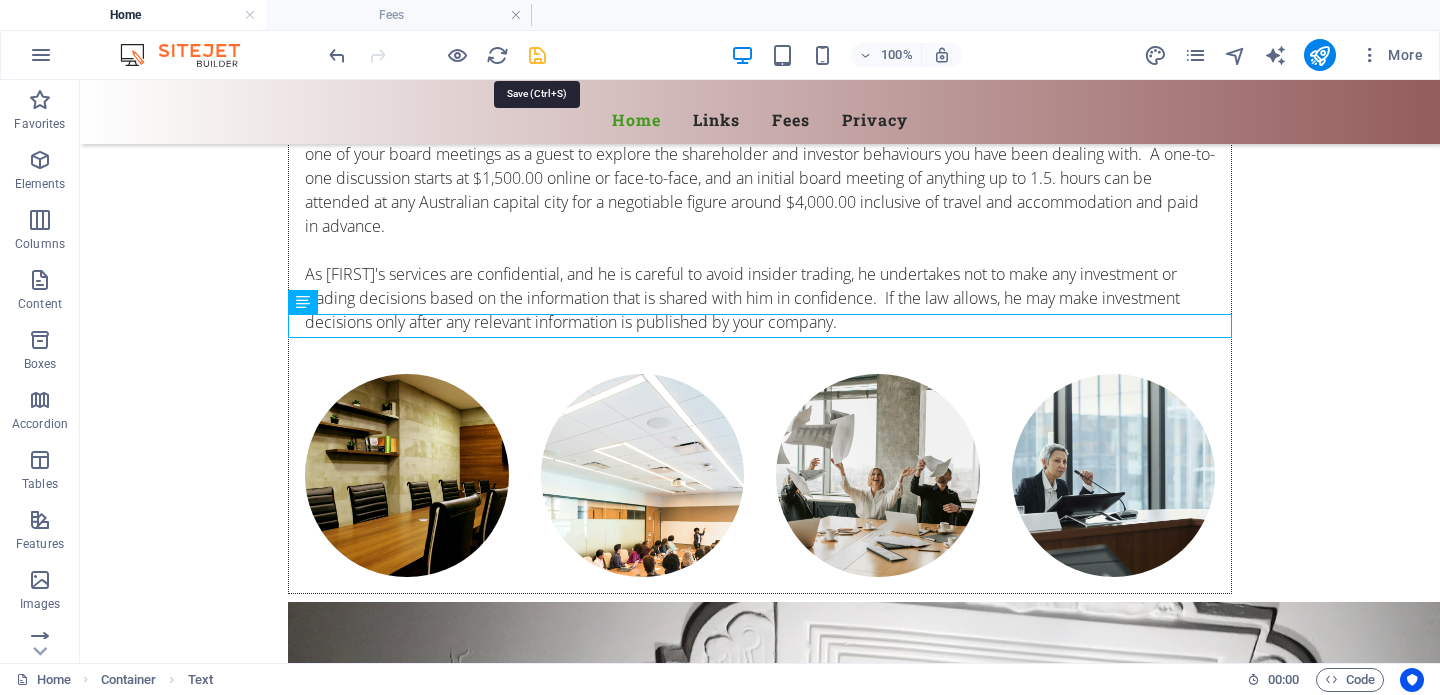 click at bounding box center (537, 55) 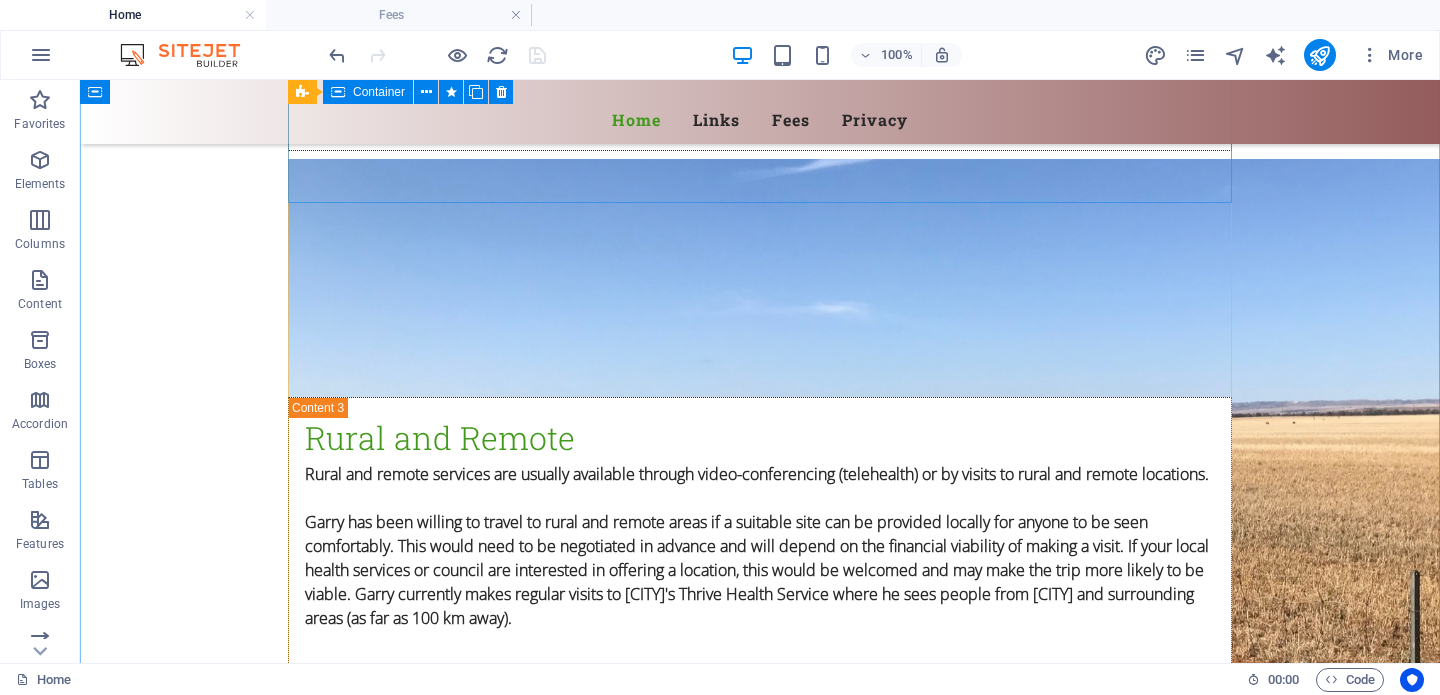 scroll, scrollTop: 9043, scrollLeft: 0, axis: vertical 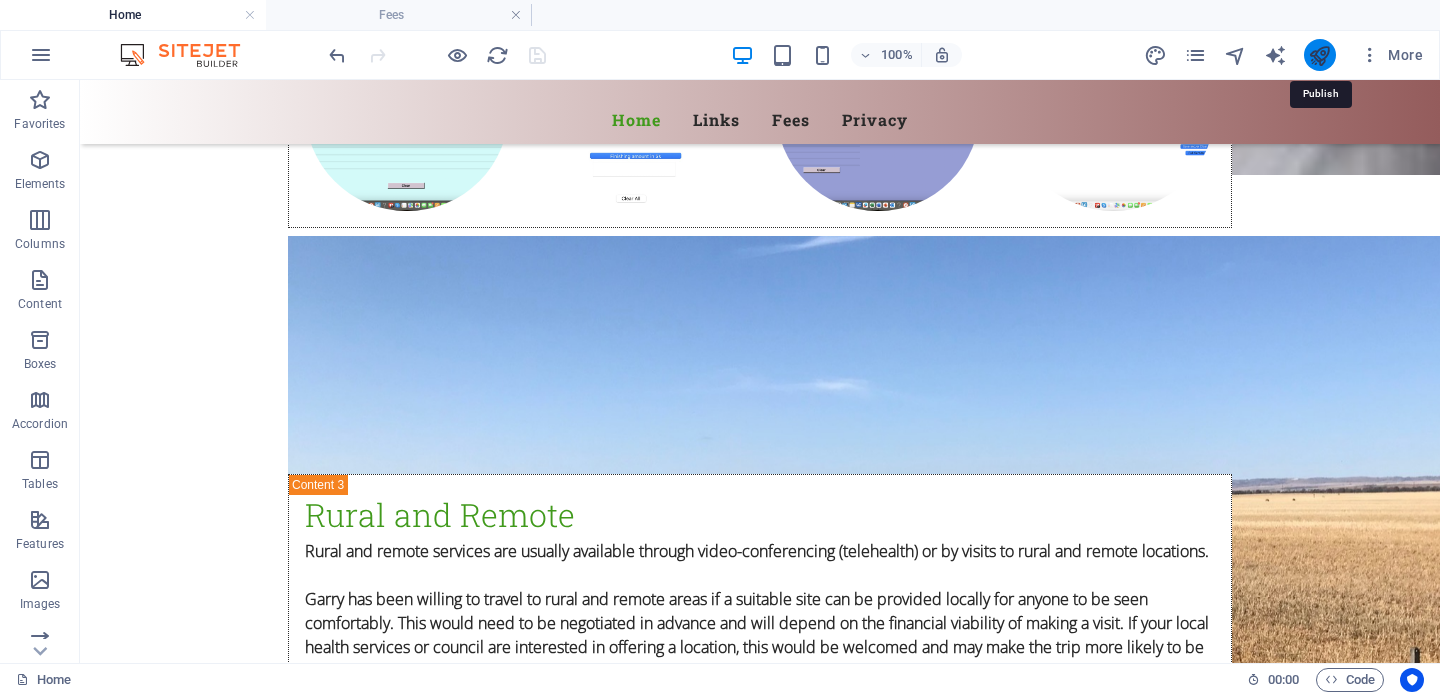 click at bounding box center [1319, 55] 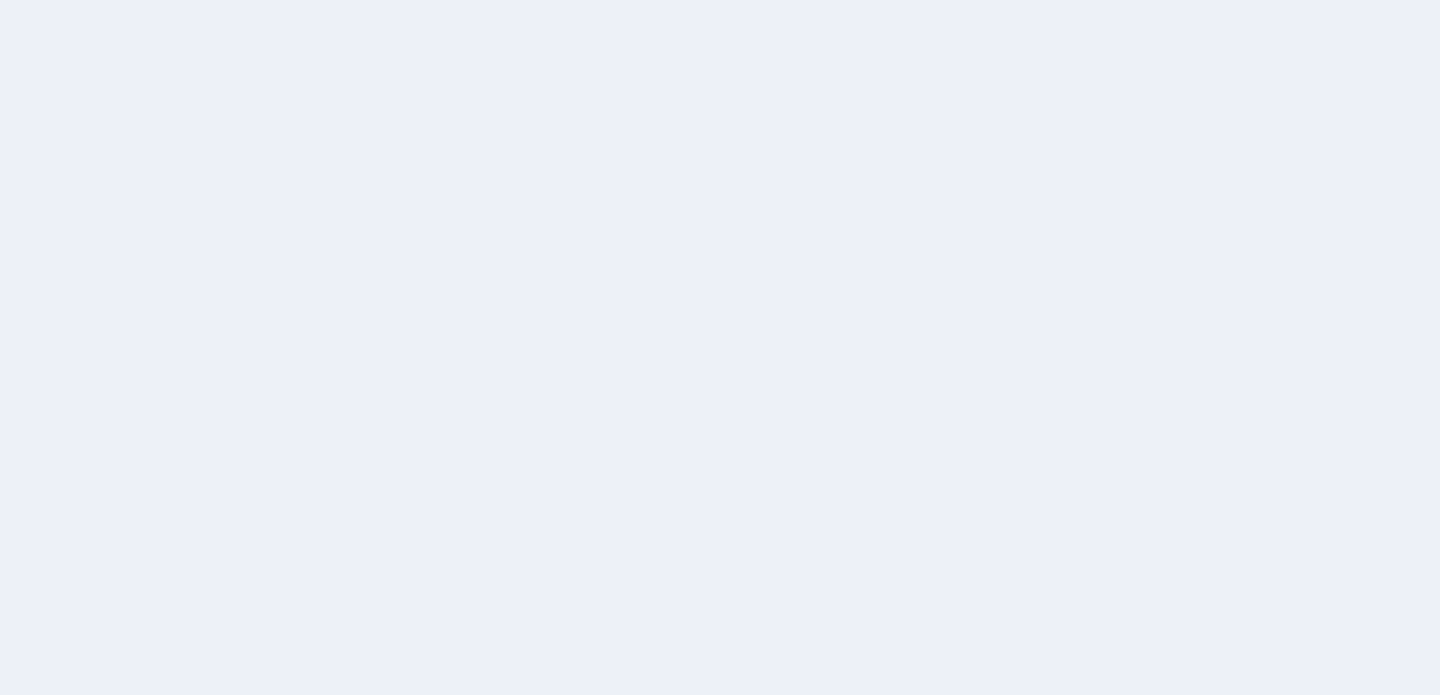 scroll, scrollTop: 0, scrollLeft: 0, axis: both 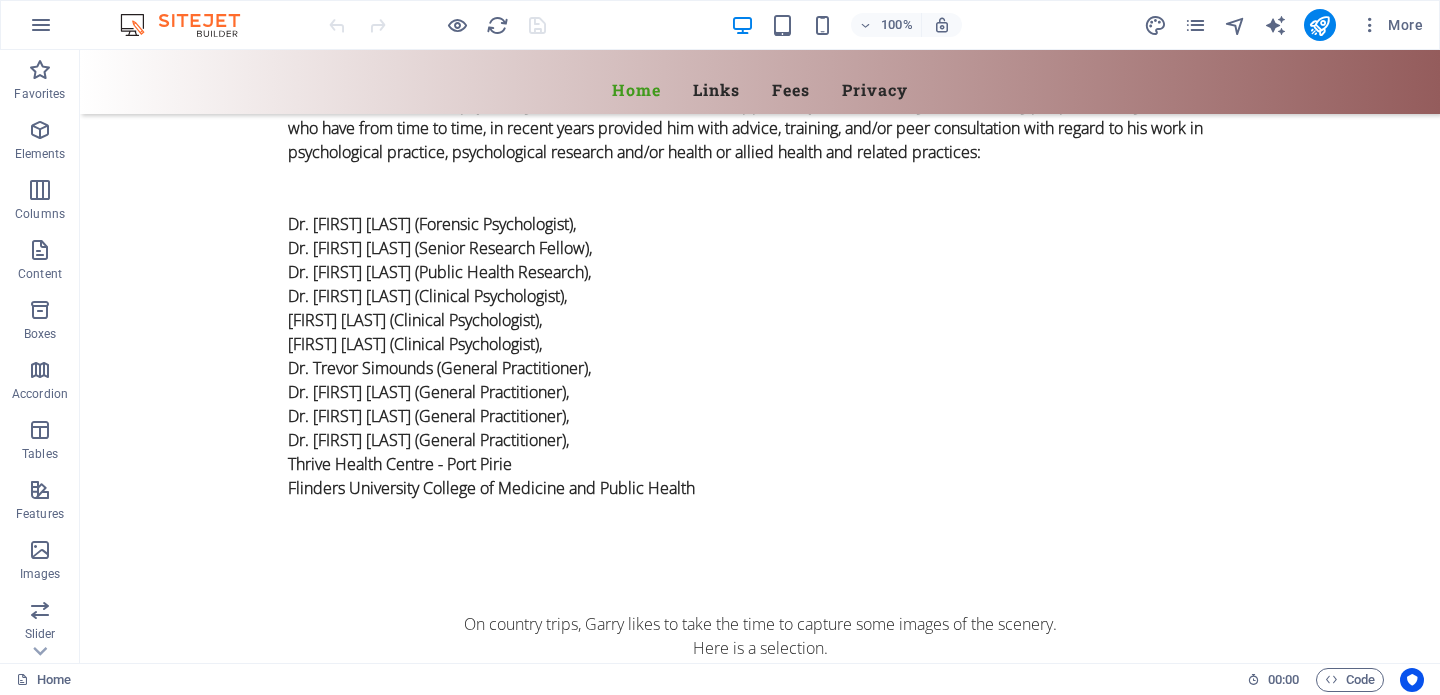 click at bounding box center (-1960, 660) 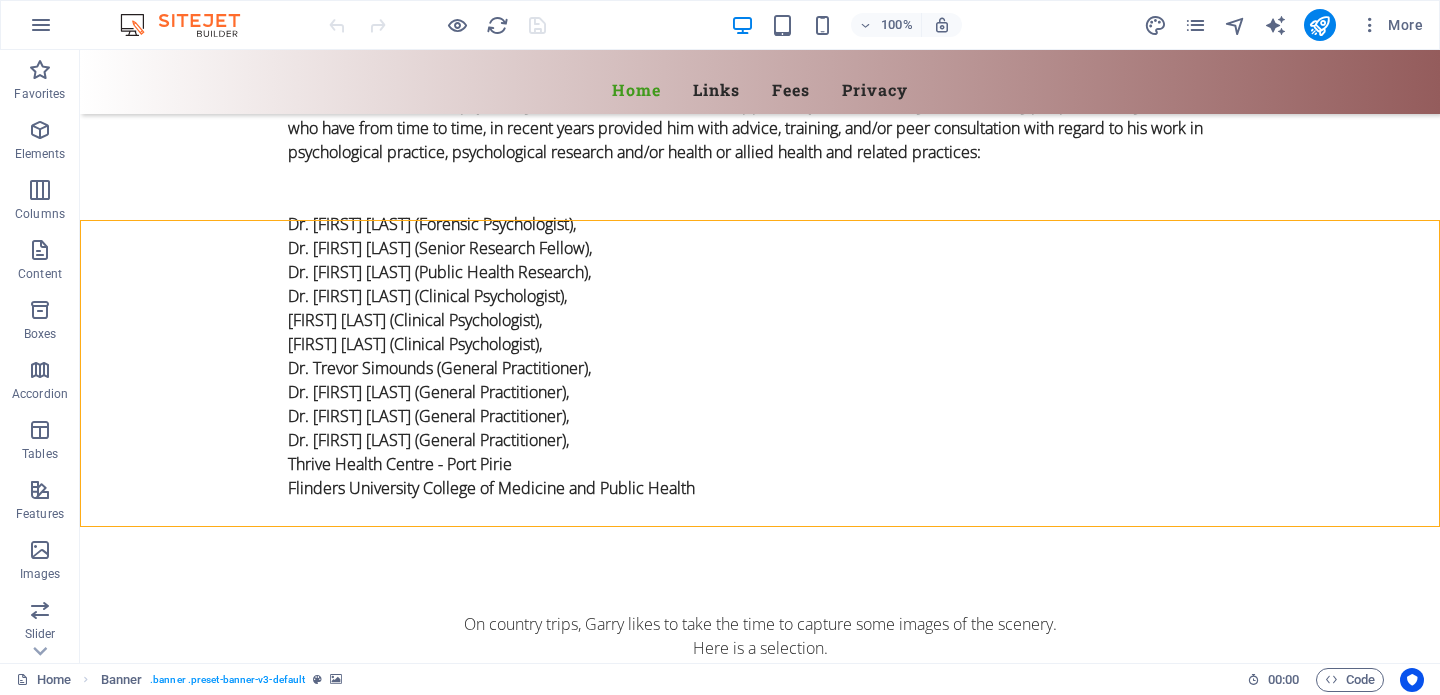 click at bounding box center [-1960, 660] 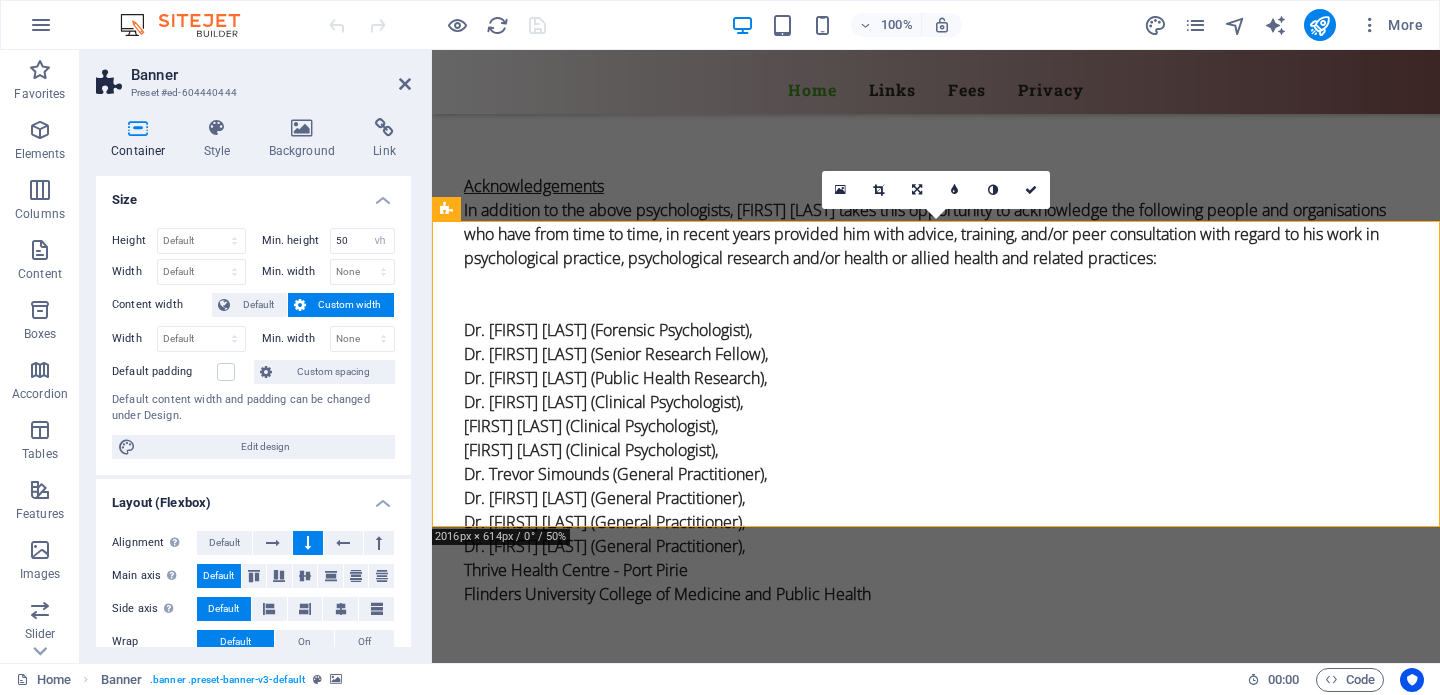 scroll, scrollTop: 3383, scrollLeft: 0, axis: vertical 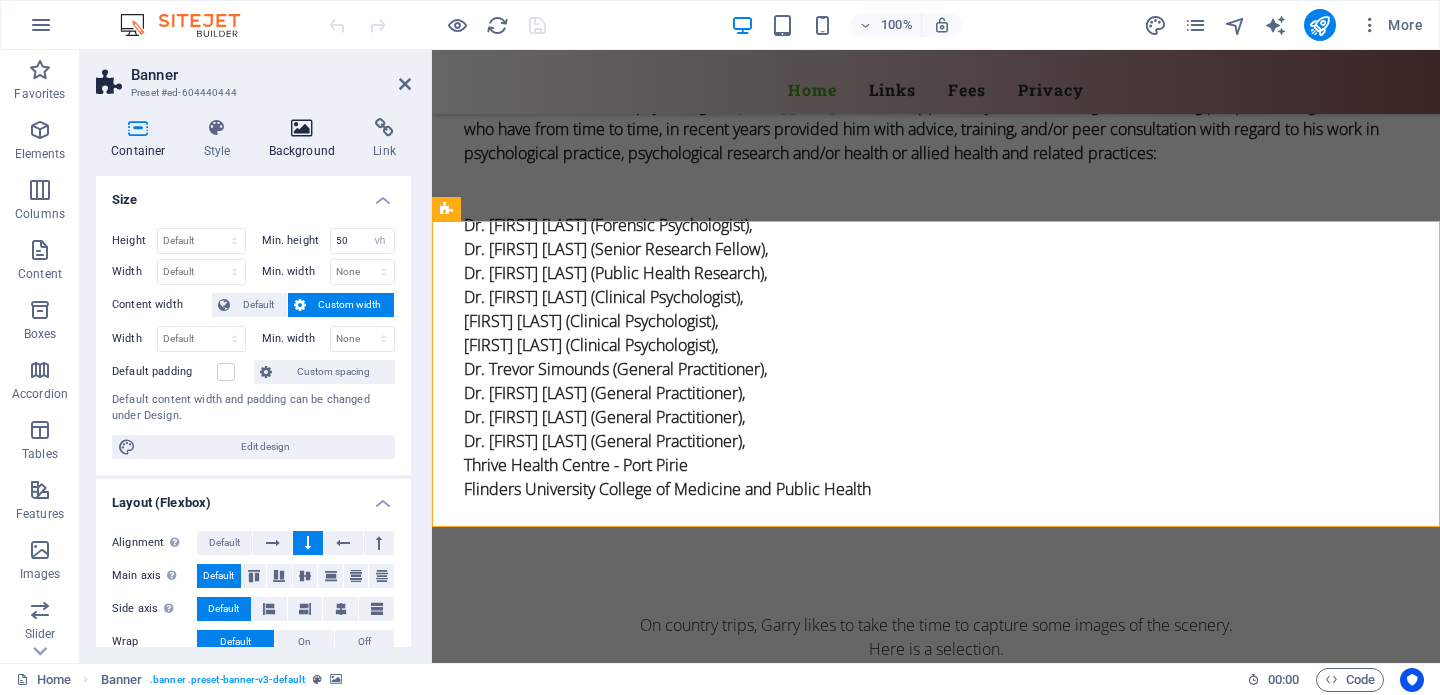click at bounding box center [302, 128] 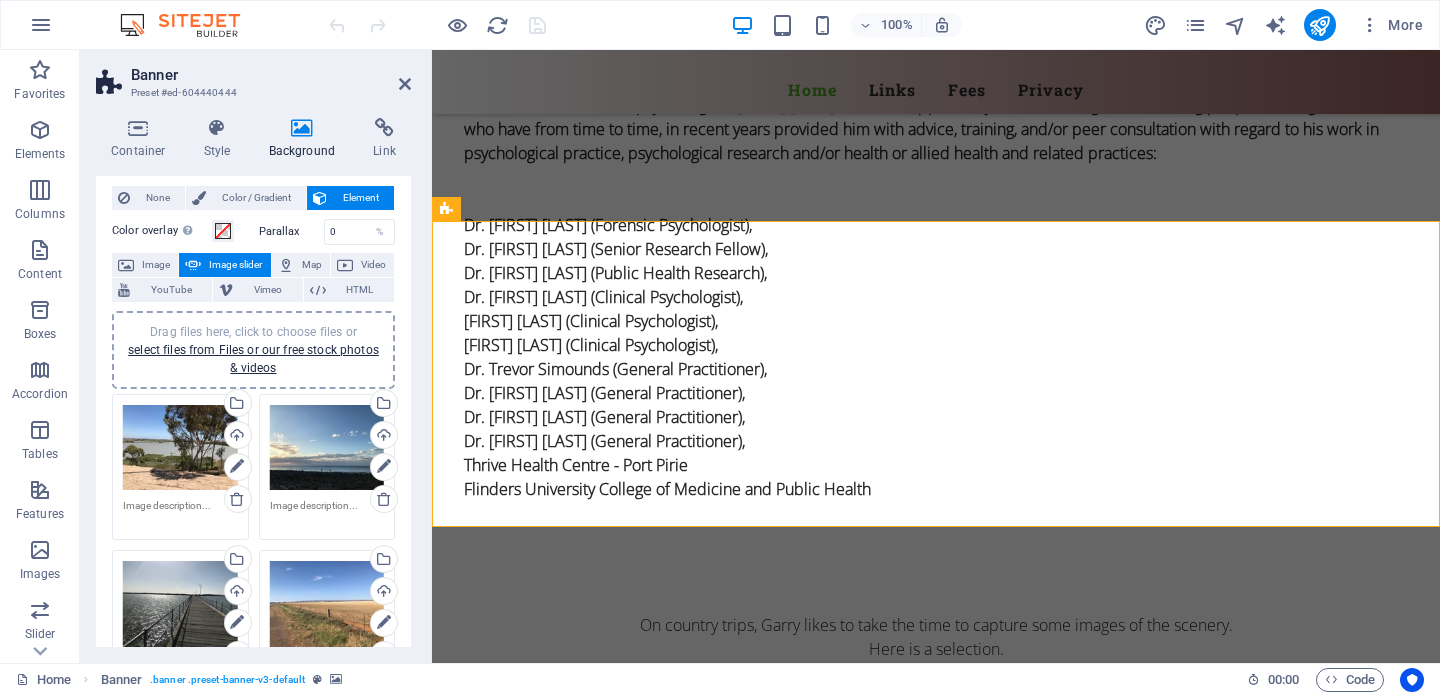scroll, scrollTop: 0, scrollLeft: 0, axis: both 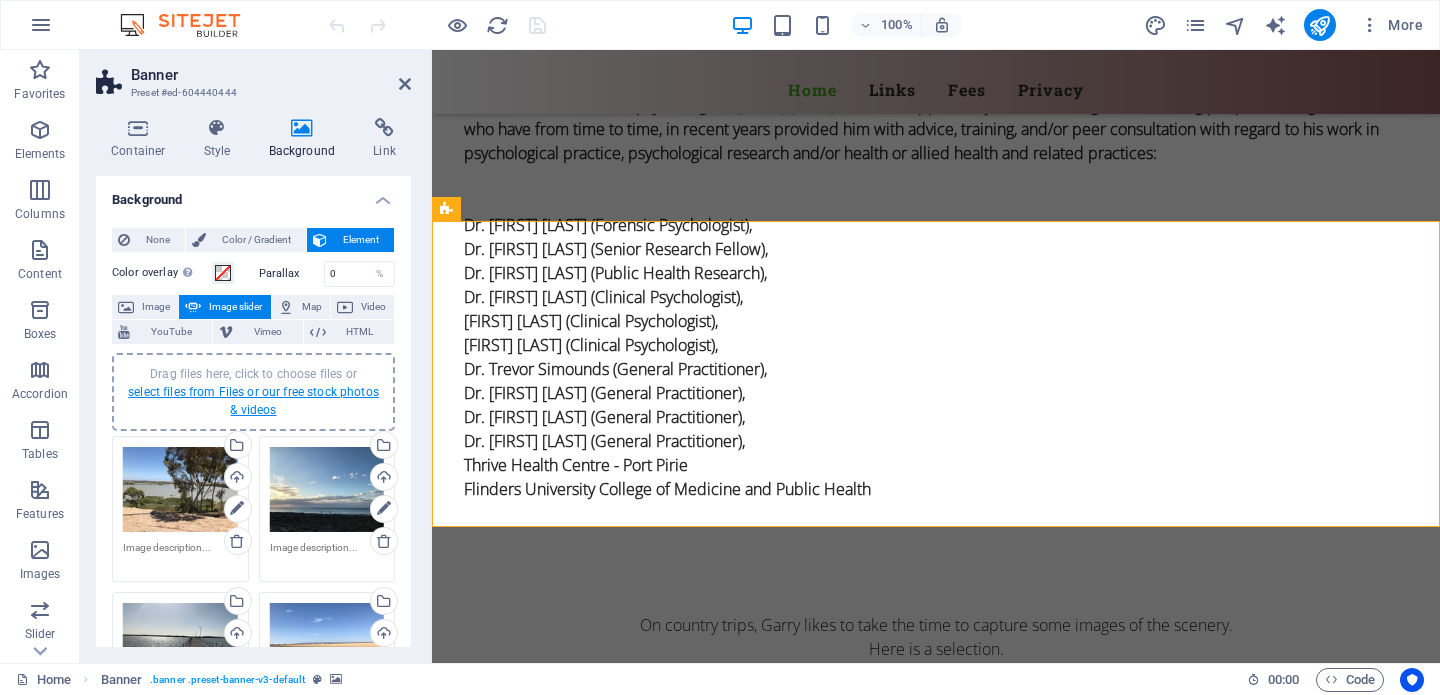click on "select files from Files or our free stock photos & videos" at bounding box center [253, 401] 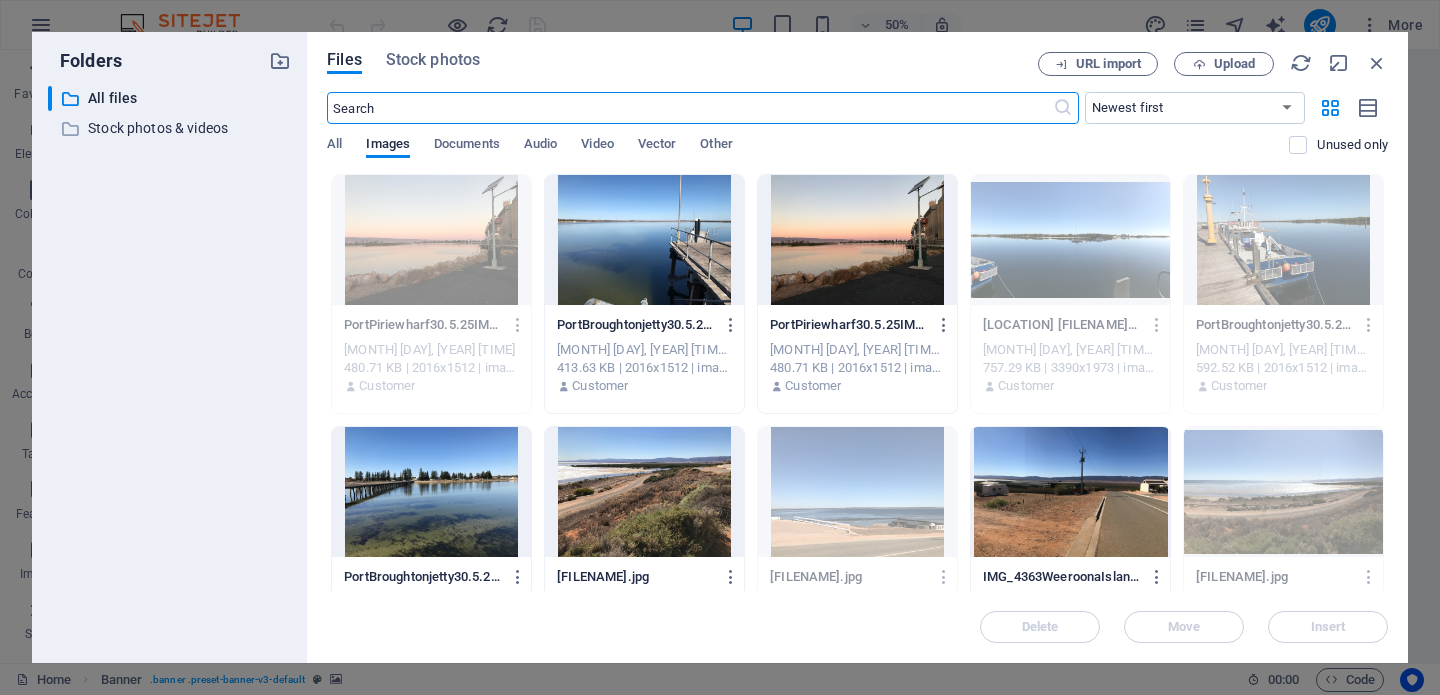 scroll, scrollTop: 3681, scrollLeft: 0, axis: vertical 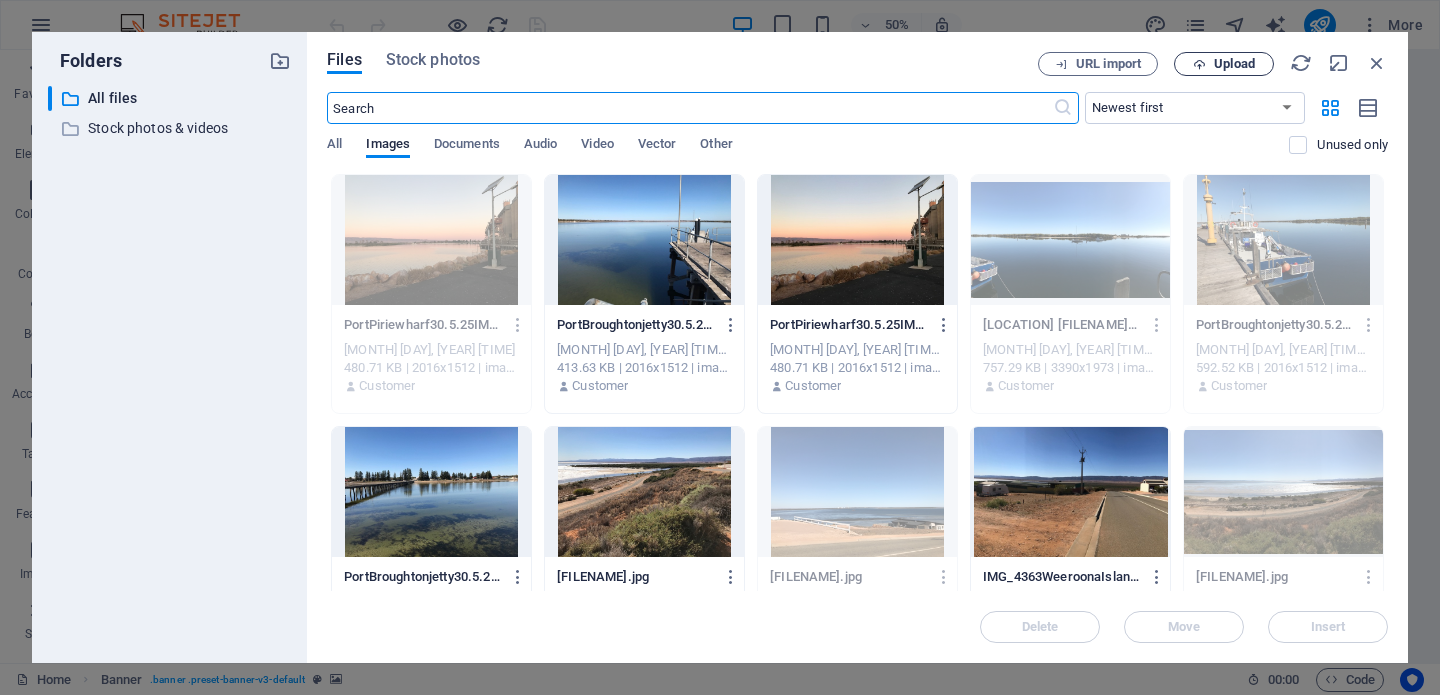 click on "Upload" at bounding box center (1234, 64) 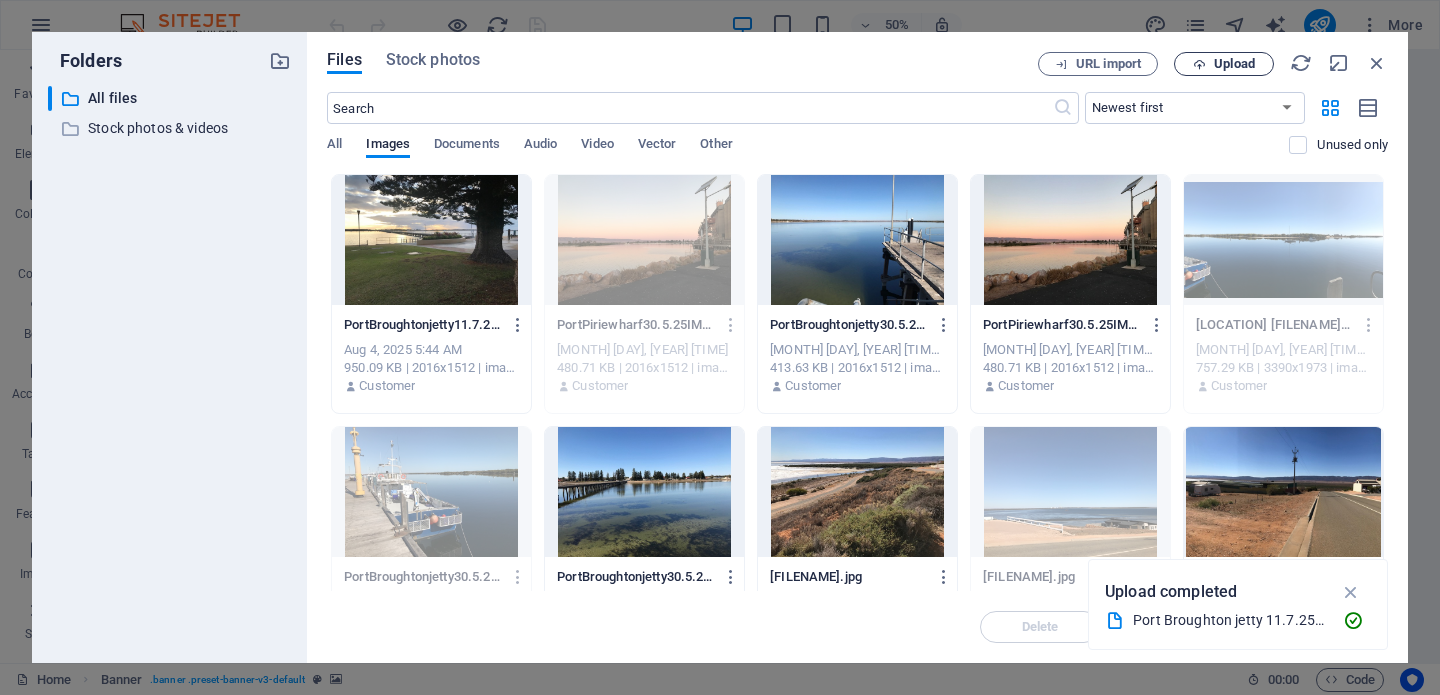 click on "Upload" at bounding box center (1234, 64) 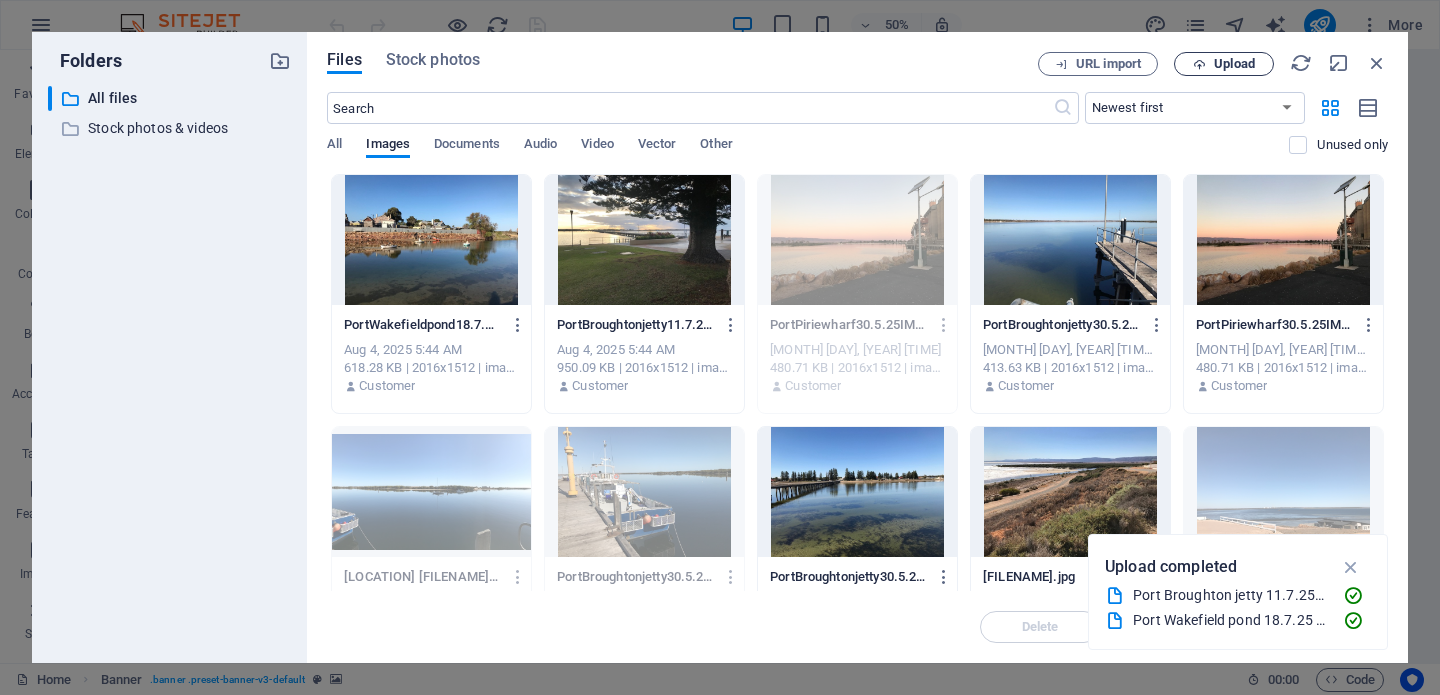 click on "Upload" at bounding box center [1234, 64] 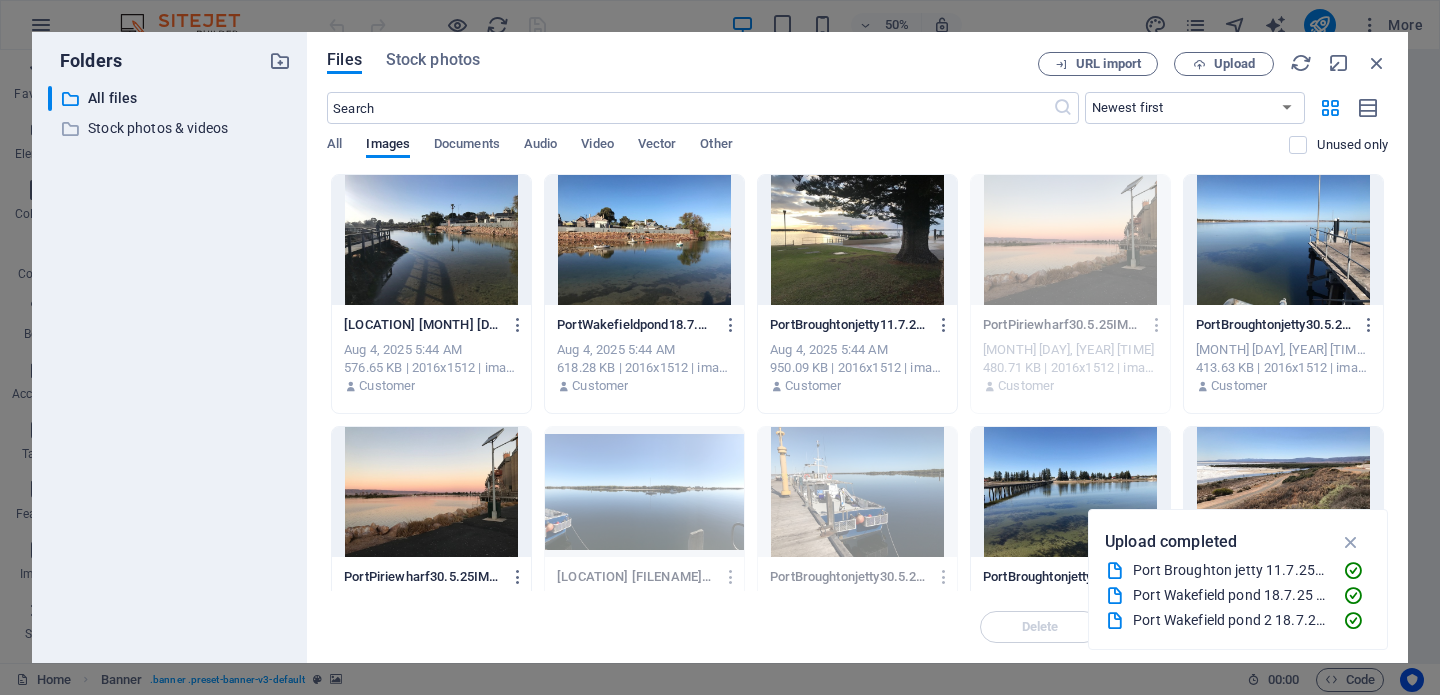 click at bounding box center (644, 240) 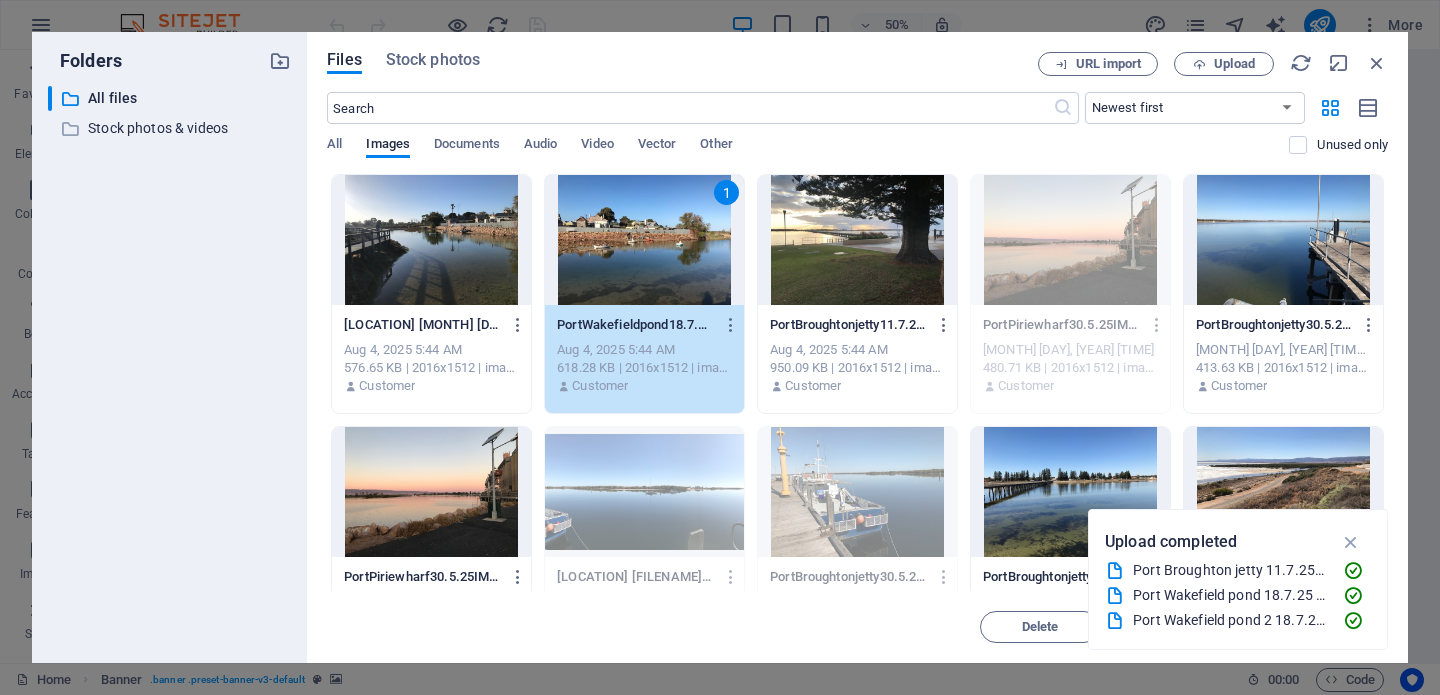 click on "1" at bounding box center (644, 240) 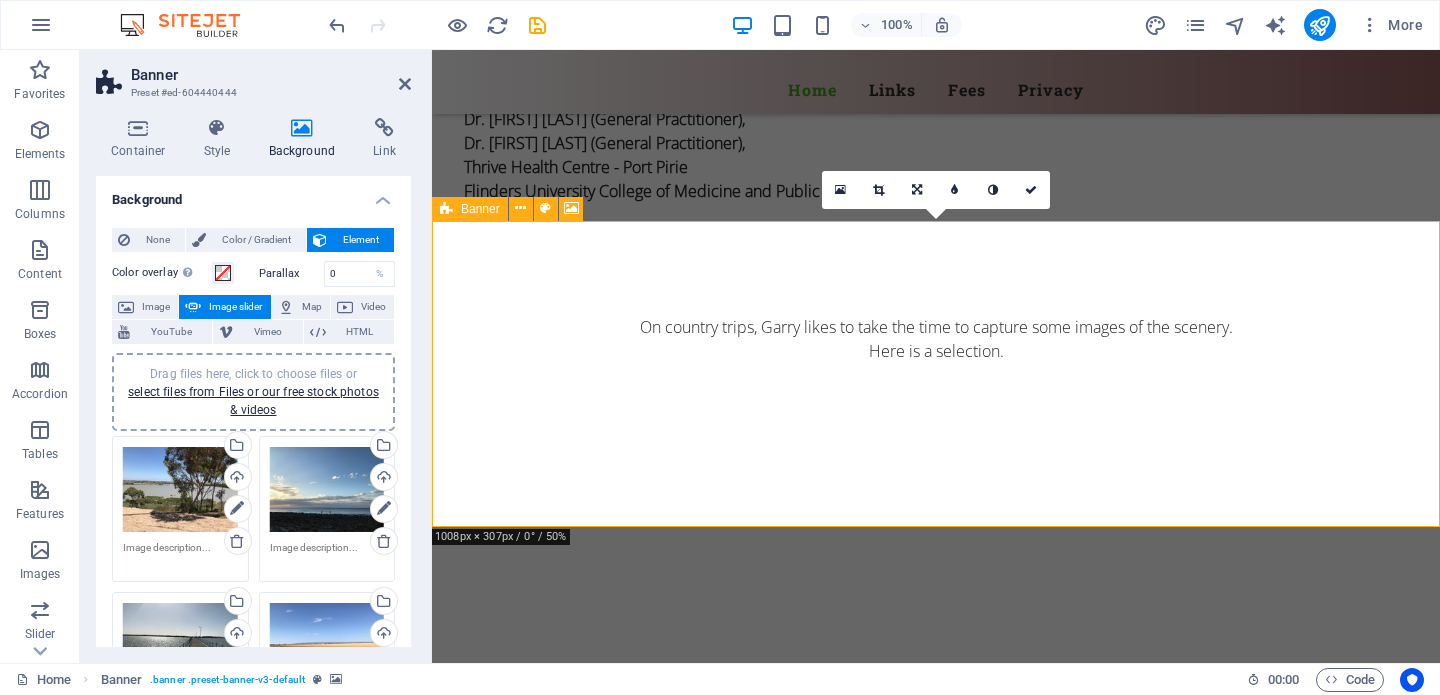 scroll, scrollTop: 3383, scrollLeft: 0, axis: vertical 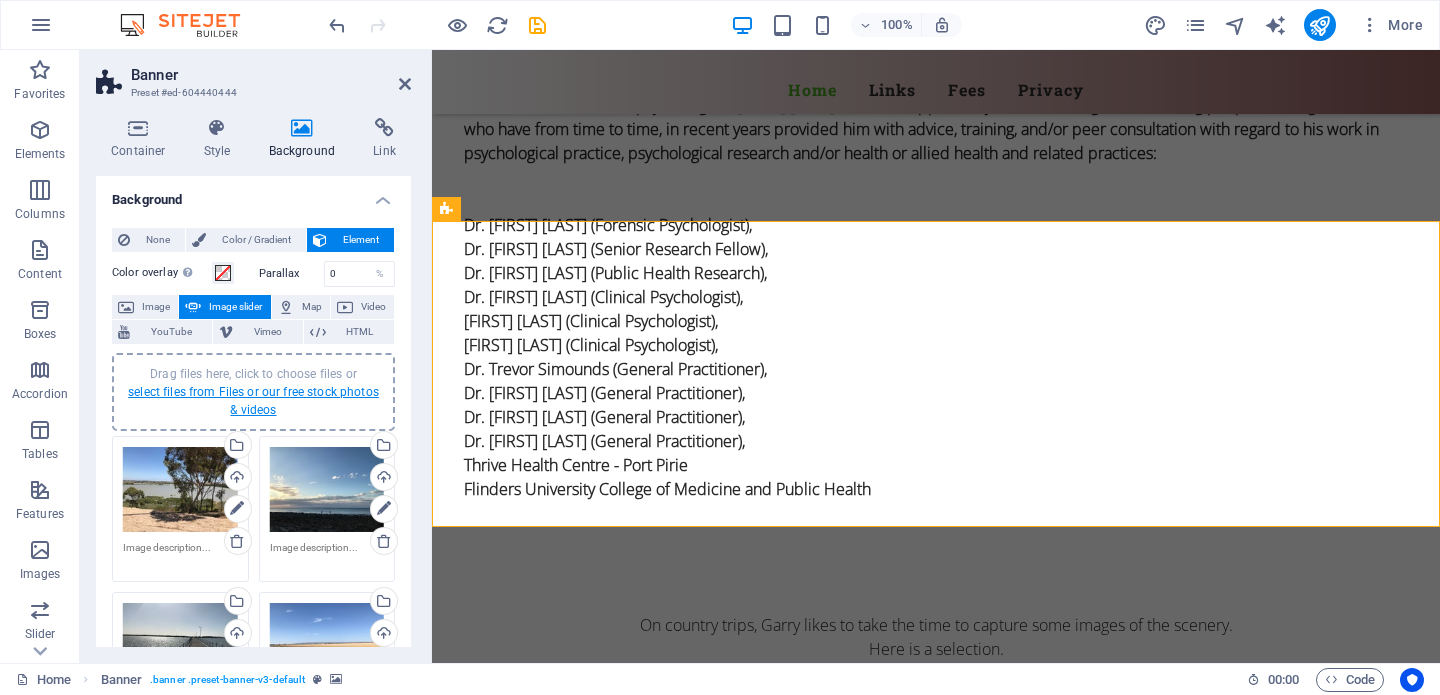 click on "select files from Files or our free stock photos & videos" at bounding box center [253, 401] 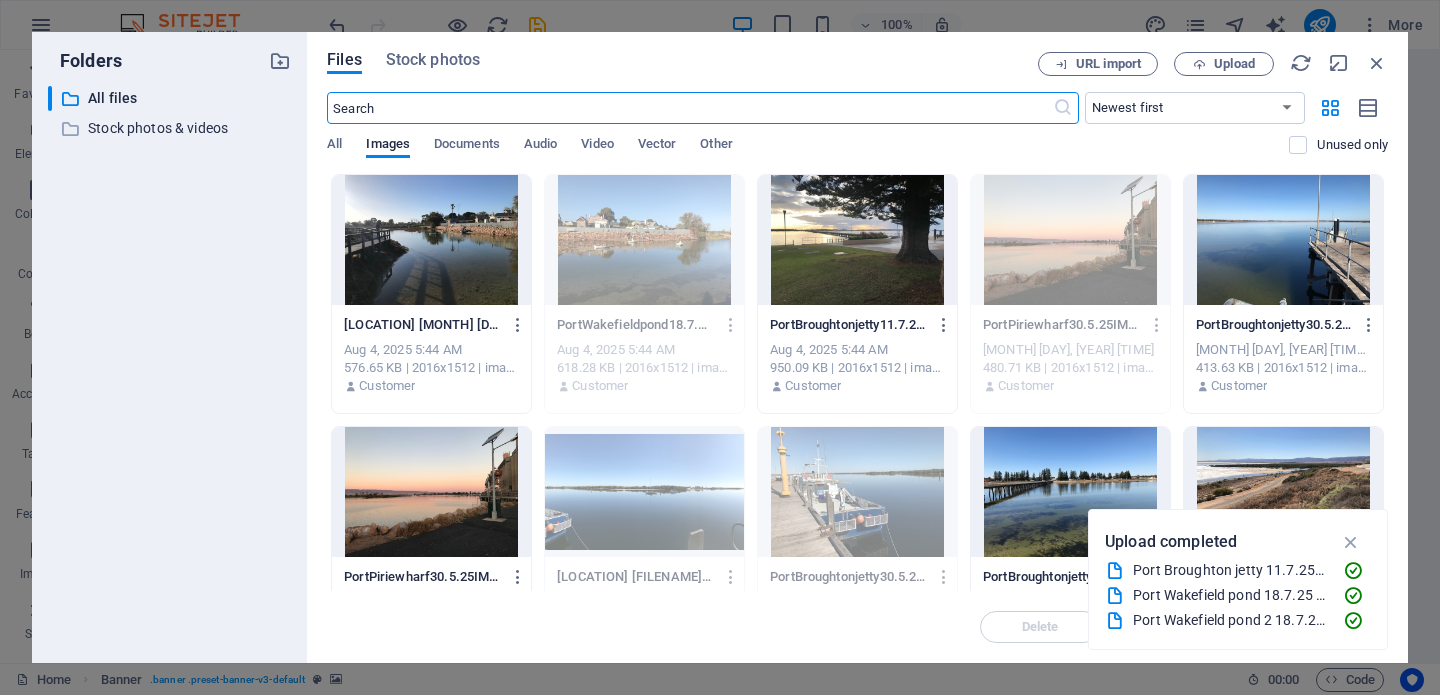 scroll, scrollTop: 3681, scrollLeft: 0, axis: vertical 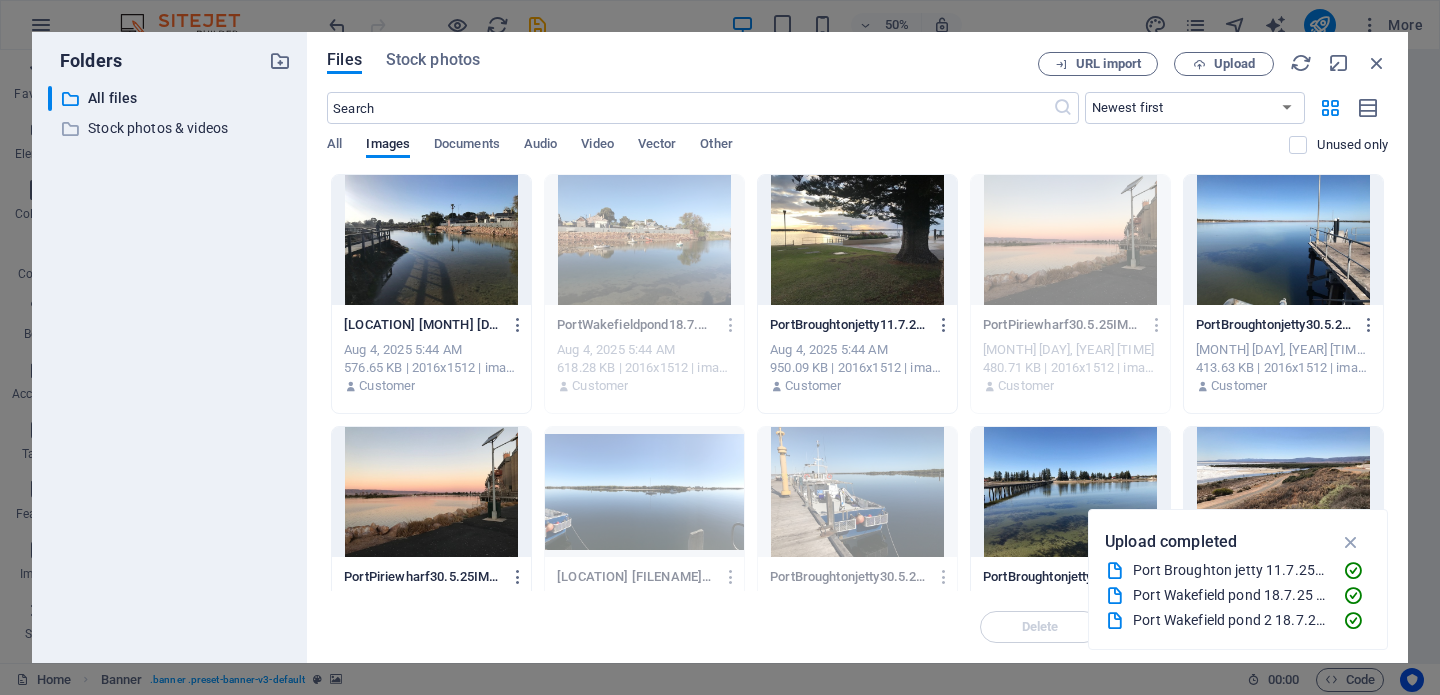 click at bounding box center (857, 240) 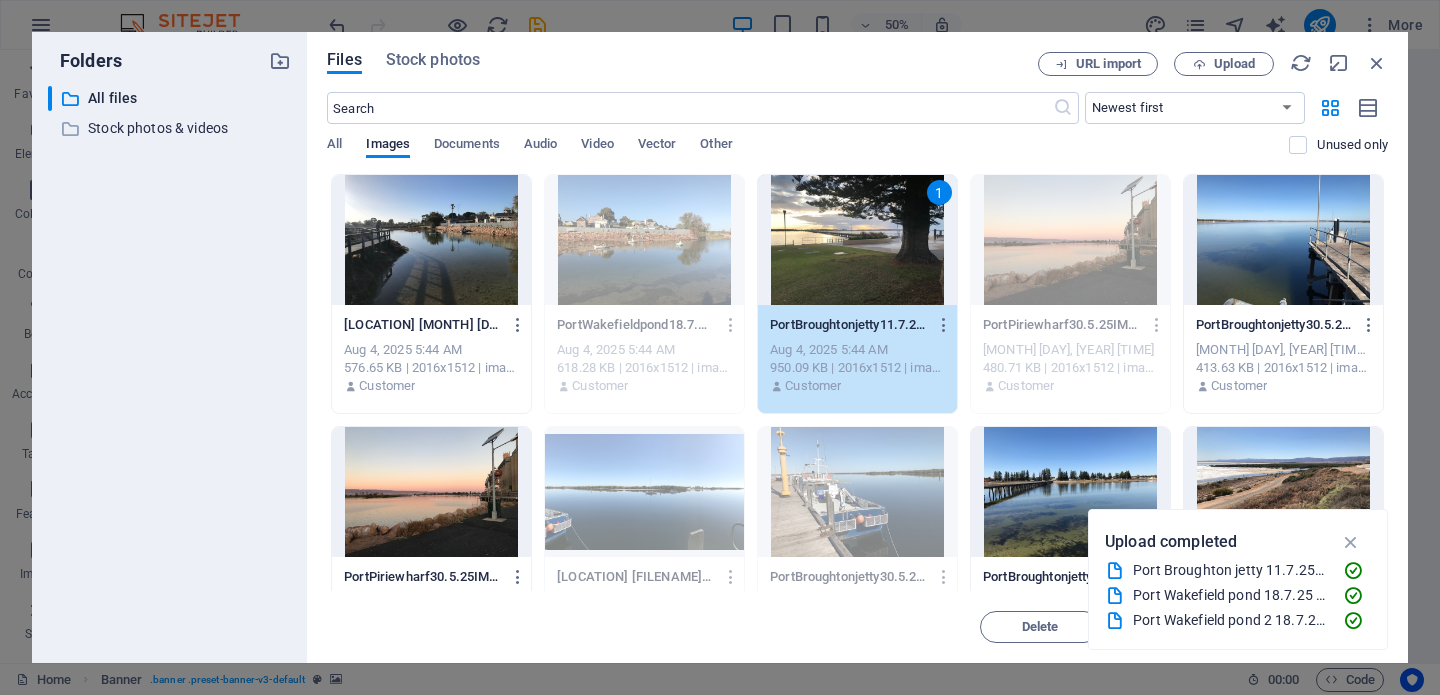 click on "1" at bounding box center (857, 240) 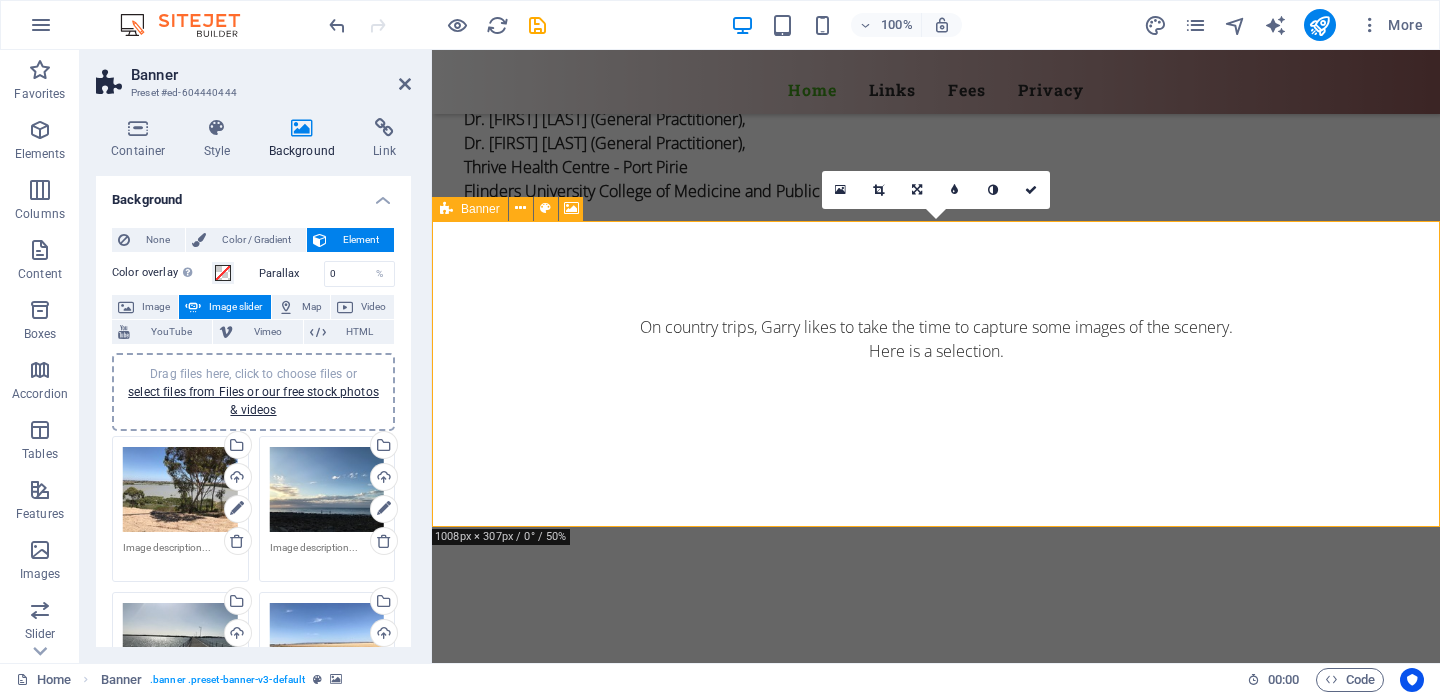 scroll, scrollTop: 3383, scrollLeft: 0, axis: vertical 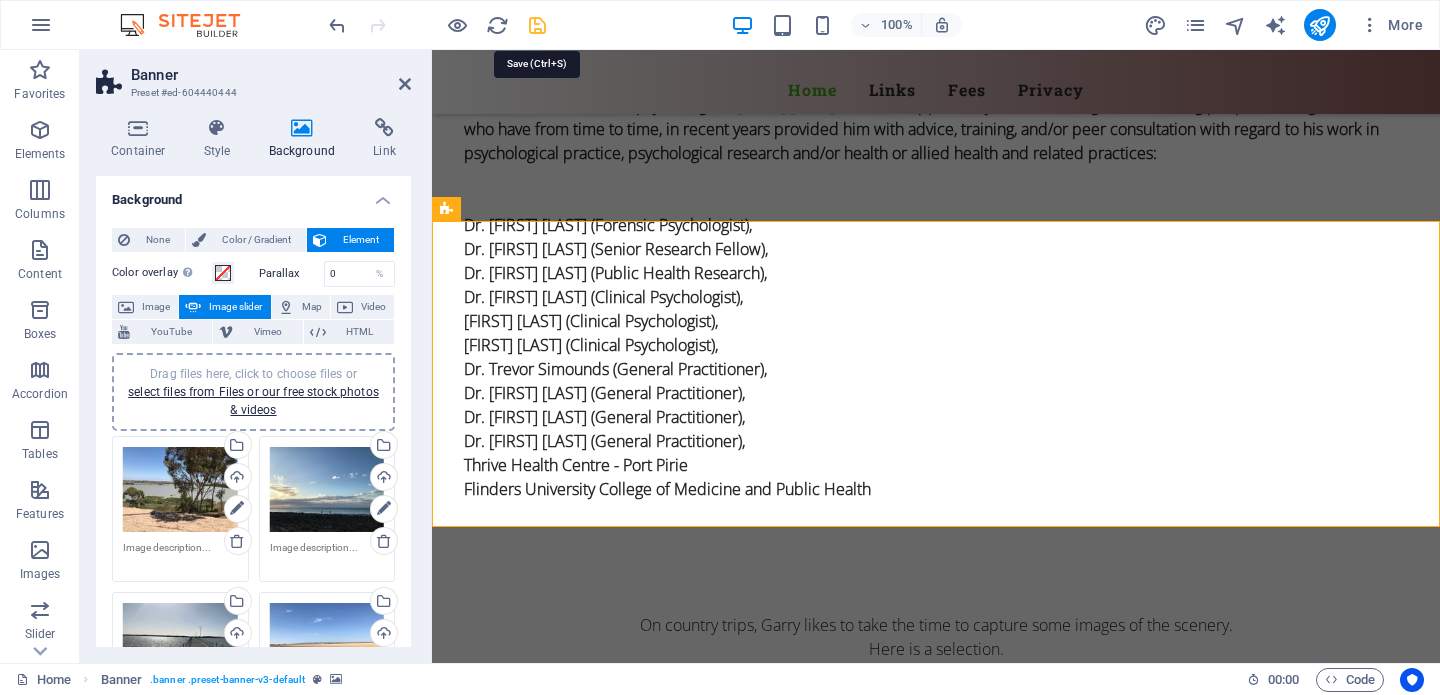 click at bounding box center (537, 25) 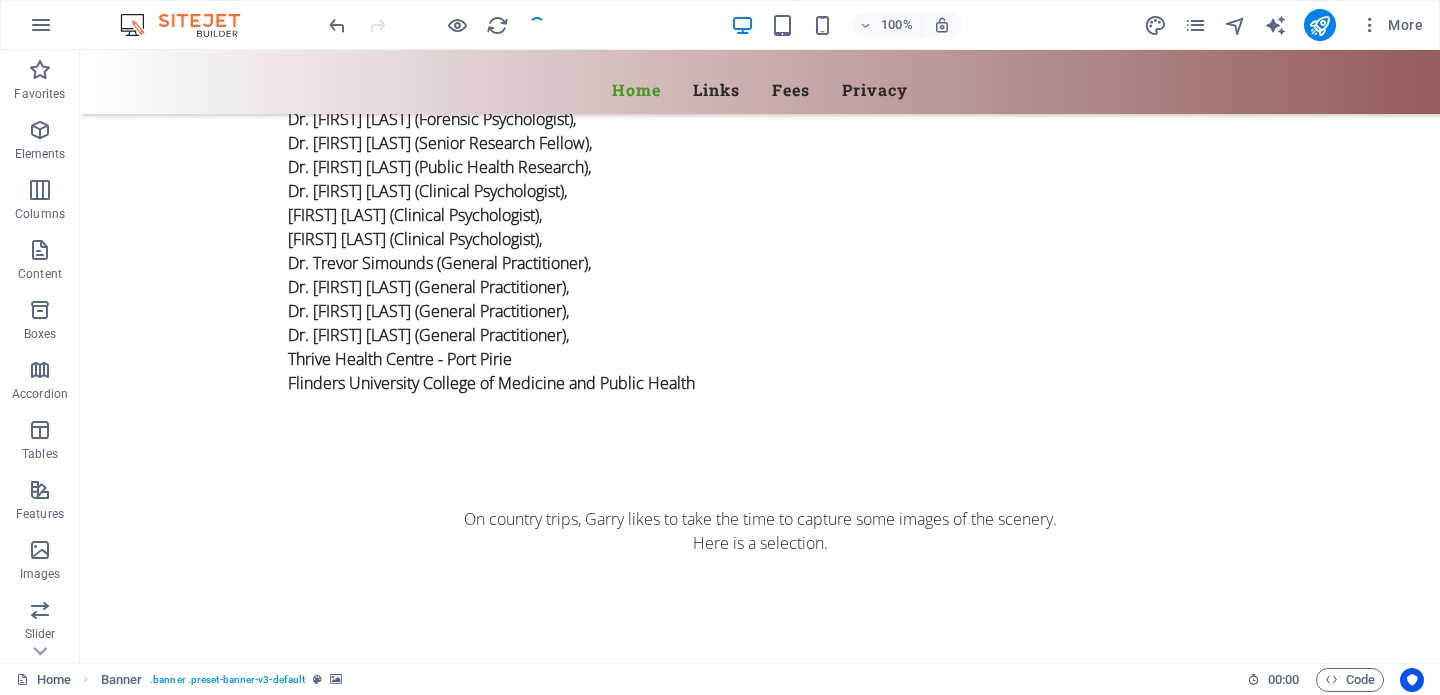 scroll, scrollTop: 3278, scrollLeft: 0, axis: vertical 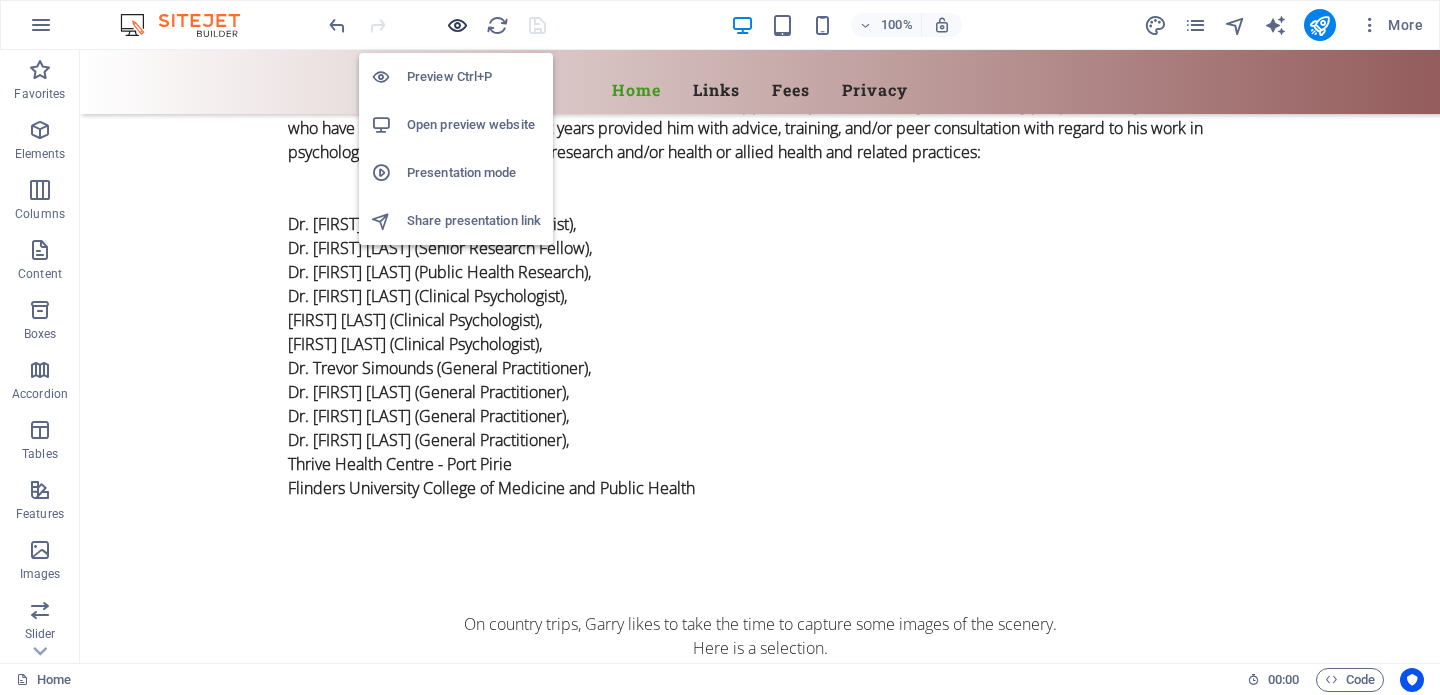 click at bounding box center [457, 25] 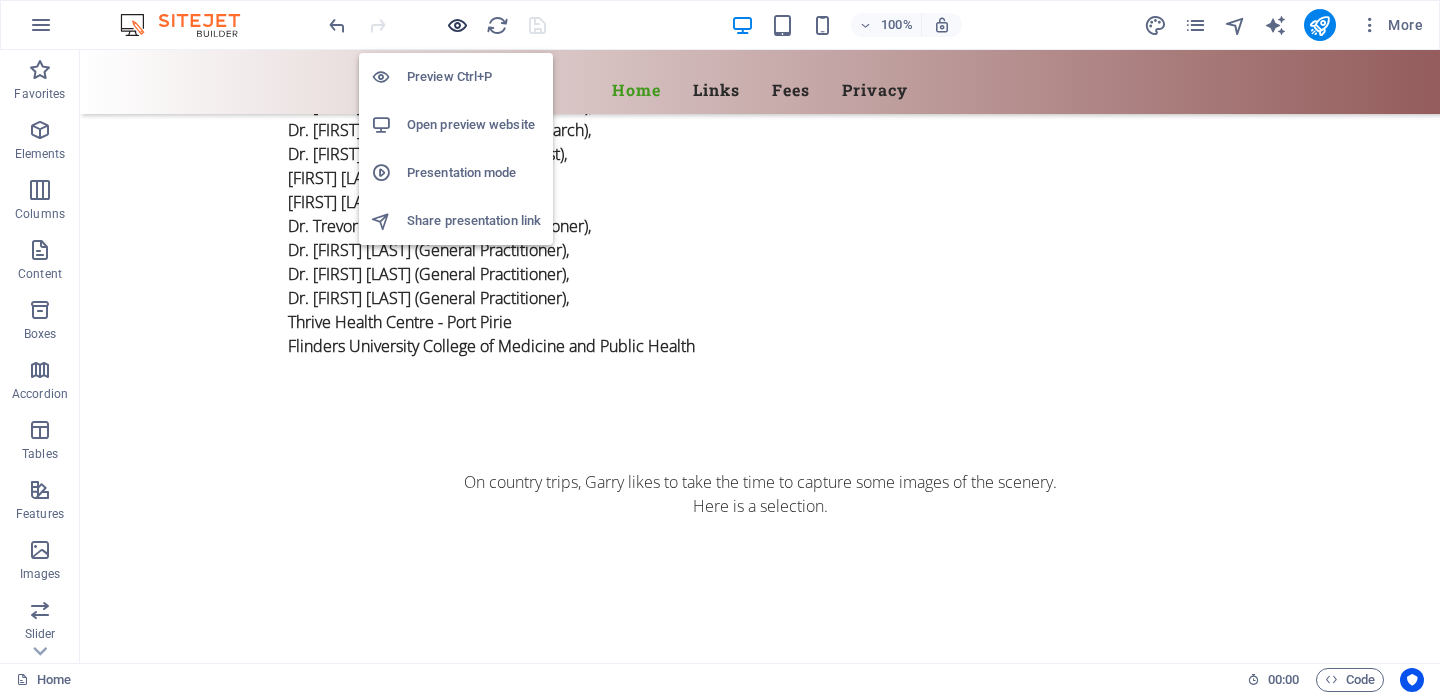 scroll, scrollTop: 3254, scrollLeft: 0, axis: vertical 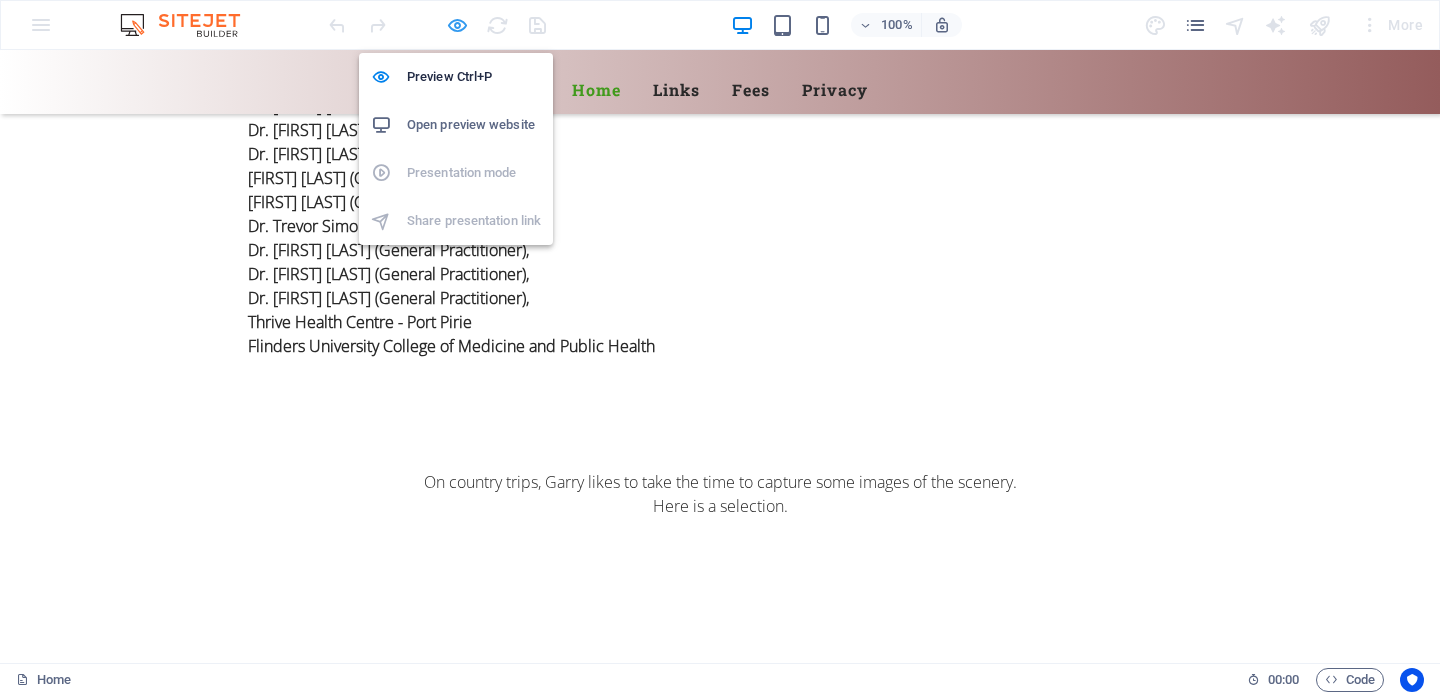 click at bounding box center (457, 25) 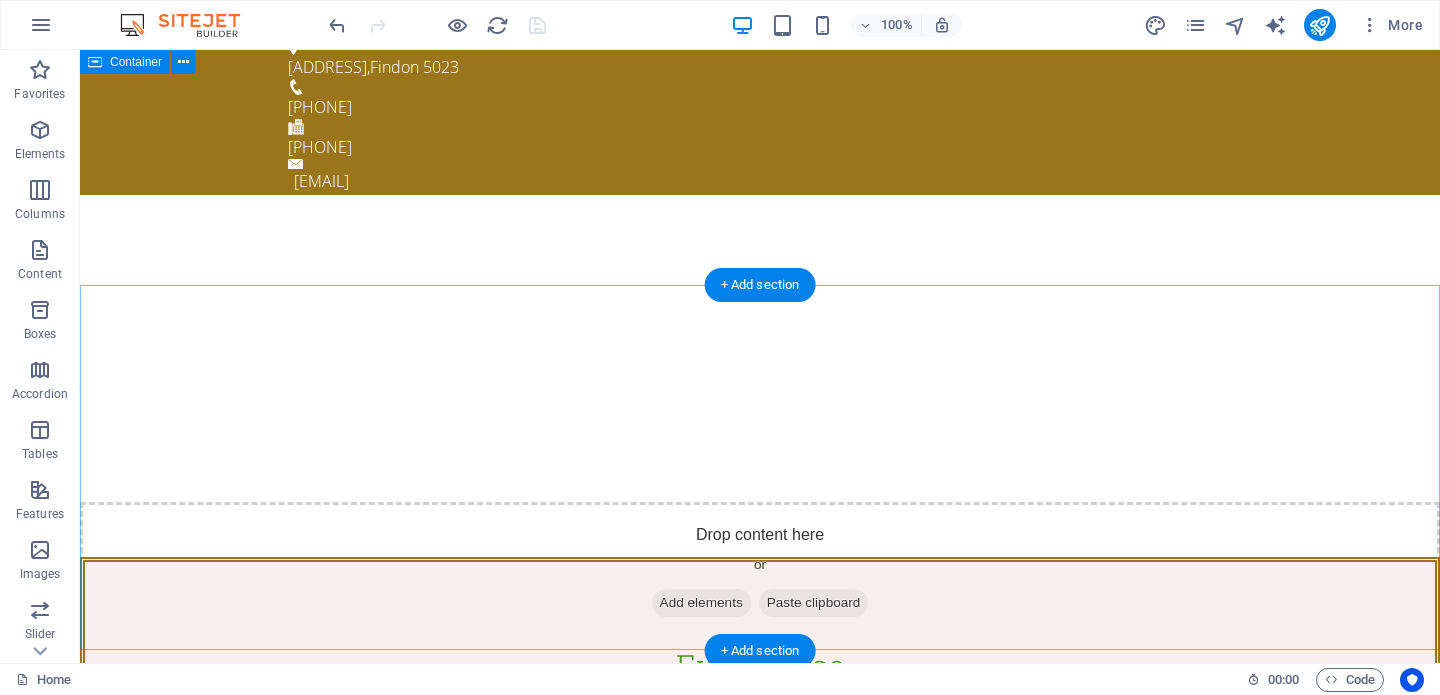 scroll, scrollTop: 0, scrollLeft: 0, axis: both 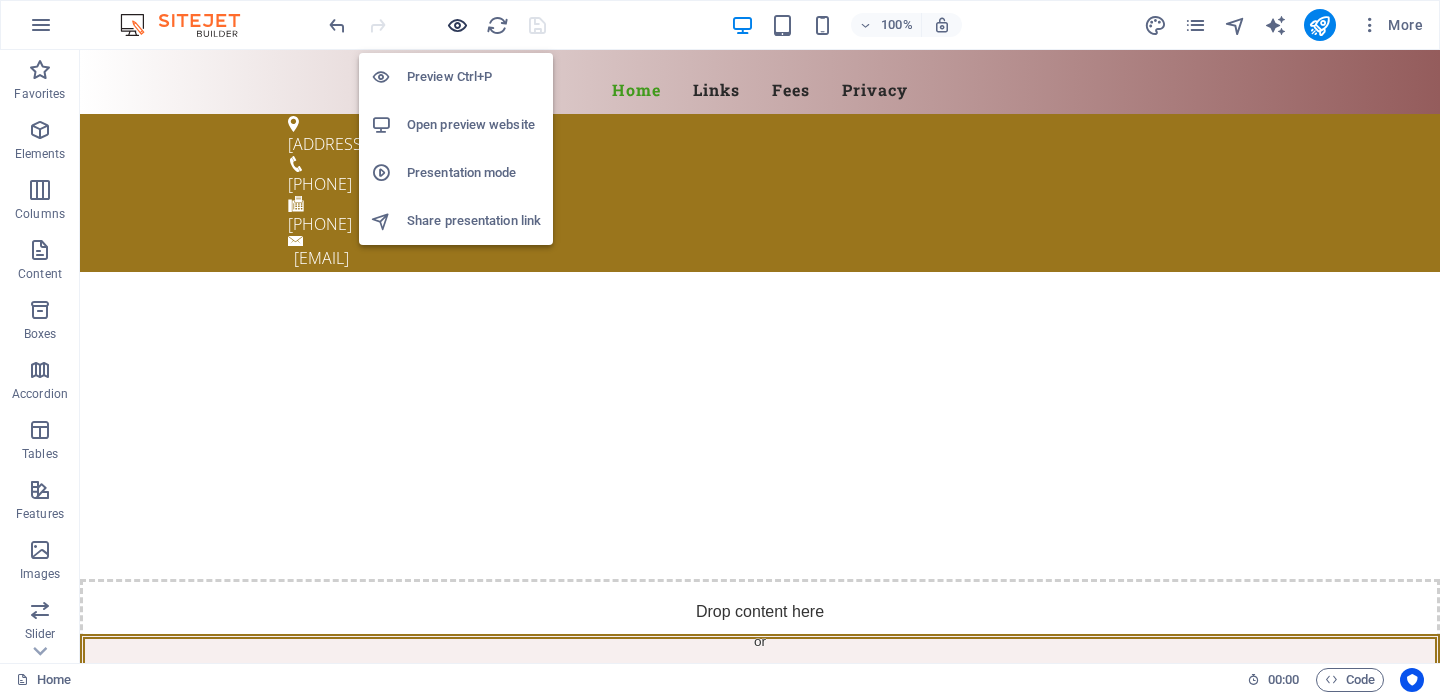 click at bounding box center [457, 25] 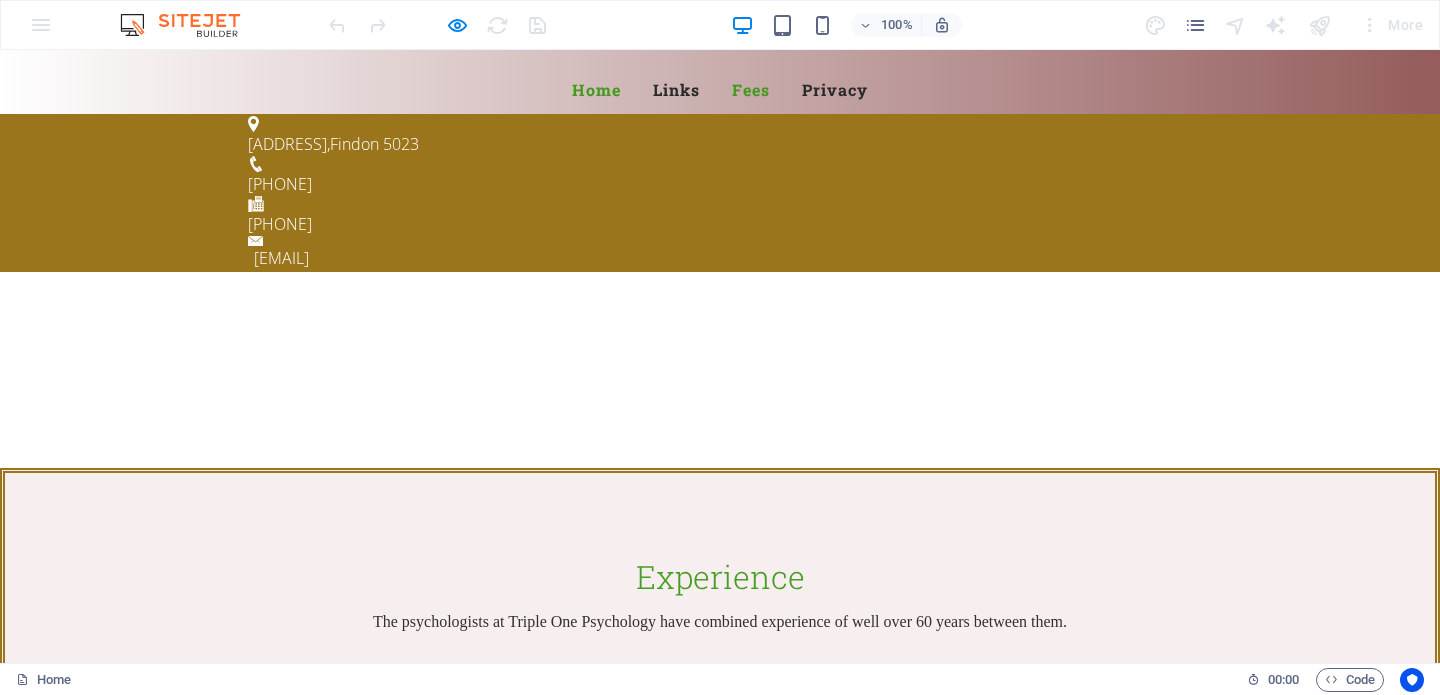 click on "Fees" at bounding box center [751, 90] 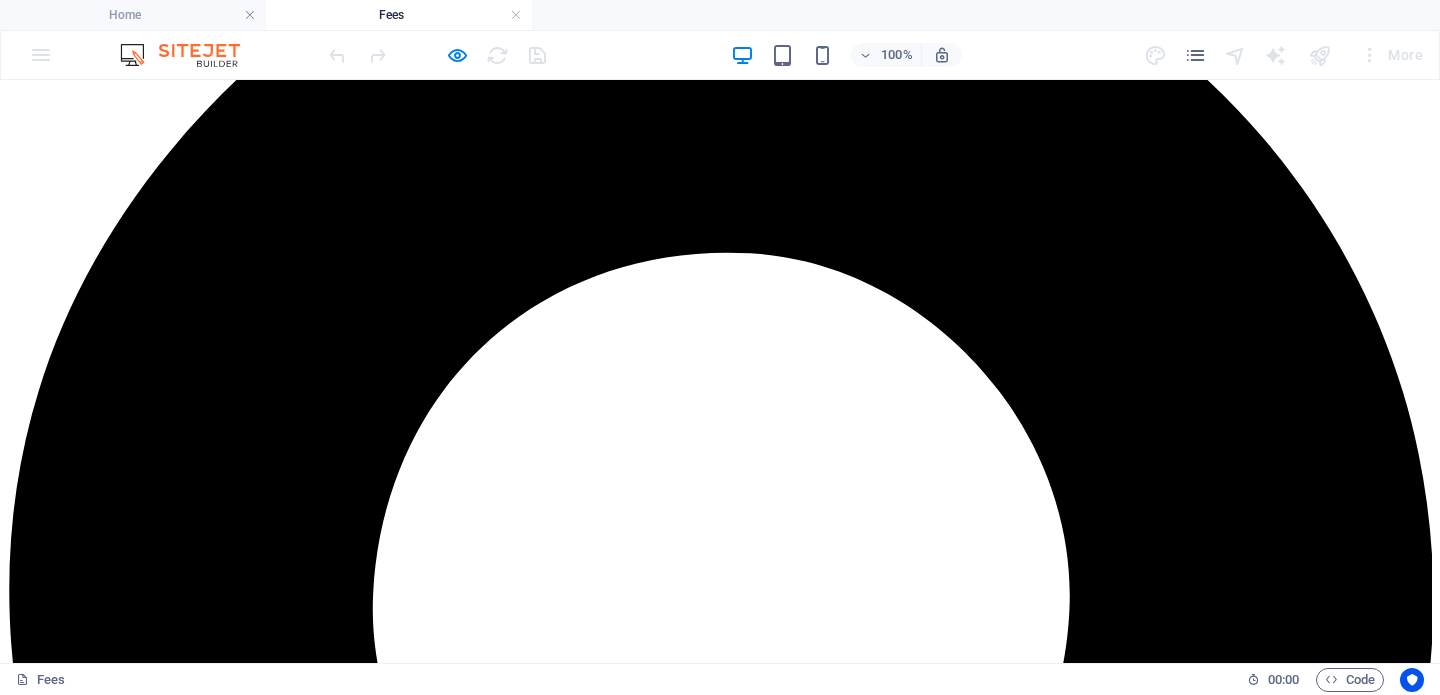 scroll, scrollTop: 202, scrollLeft: 0, axis: vertical 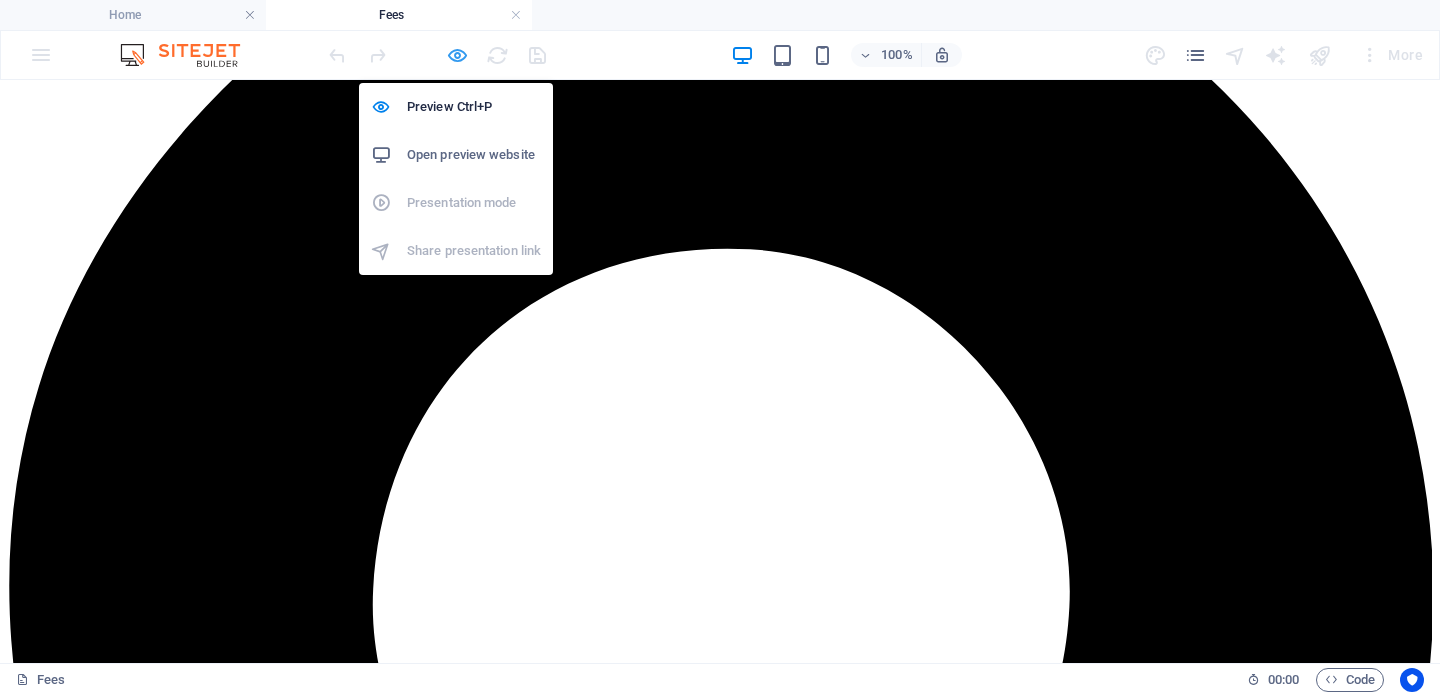 click at bounding box center (457, 55) 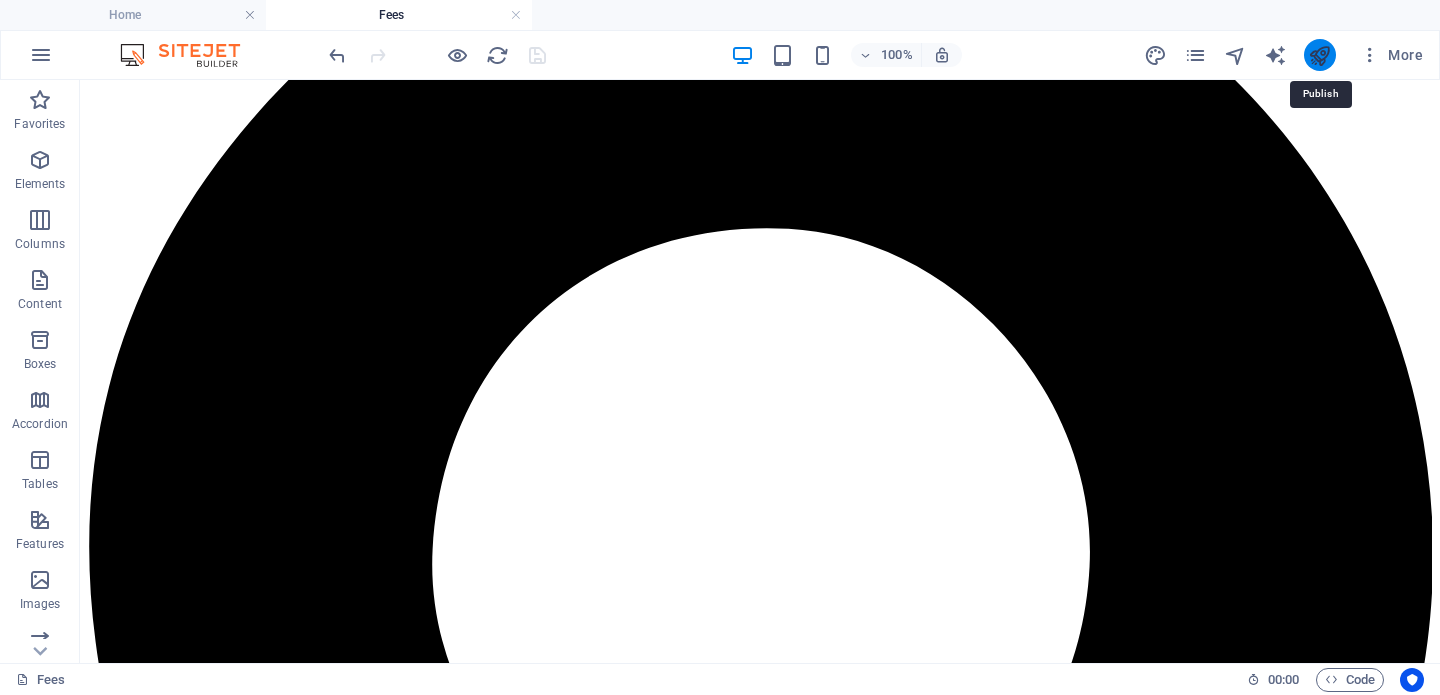 click at bounding box center [1319, 55] 